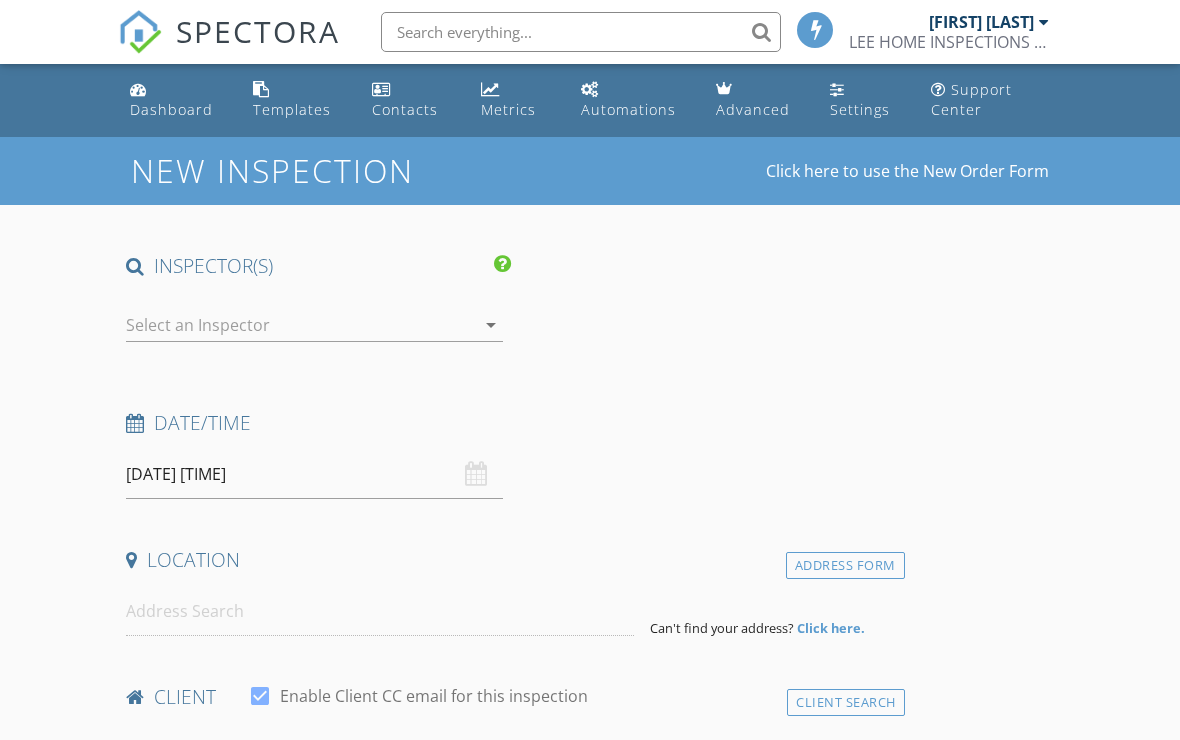 scroll, scrollTop: 0, scrollLeft: 0, axis: both 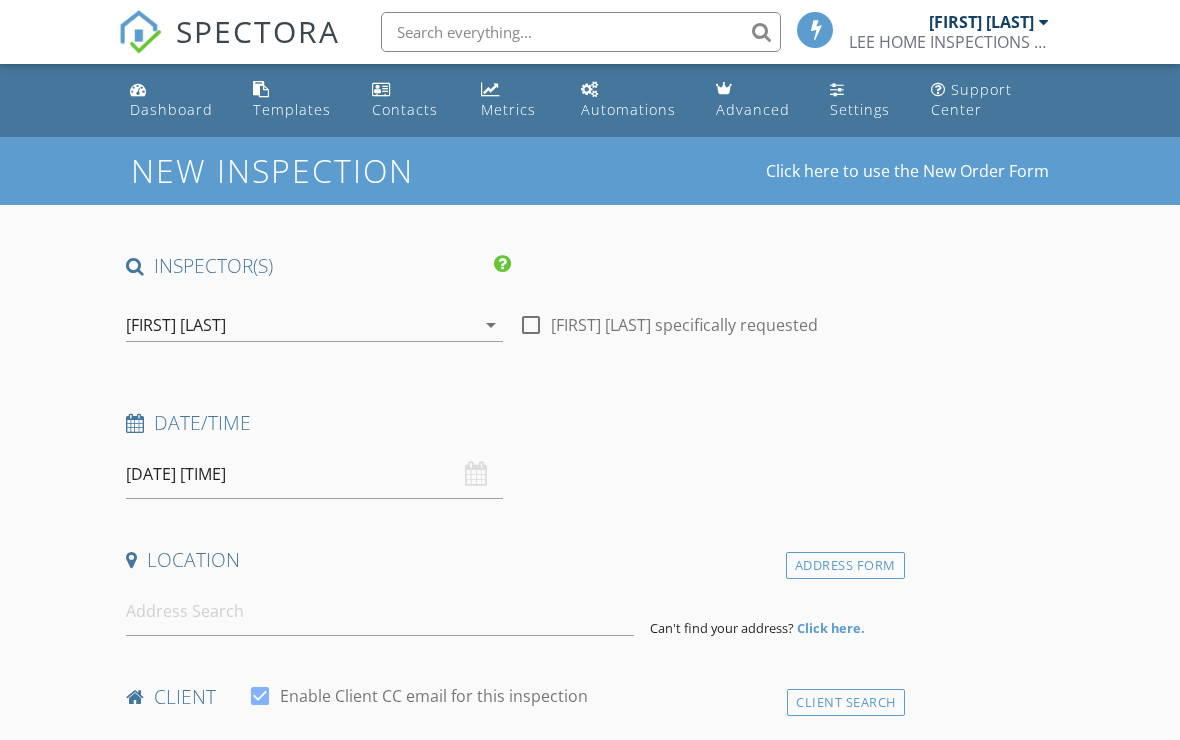 click on "[FIRST] [LAST]
LEE HOME INSPECTIONS LLC" at bounding box center [951, 32] 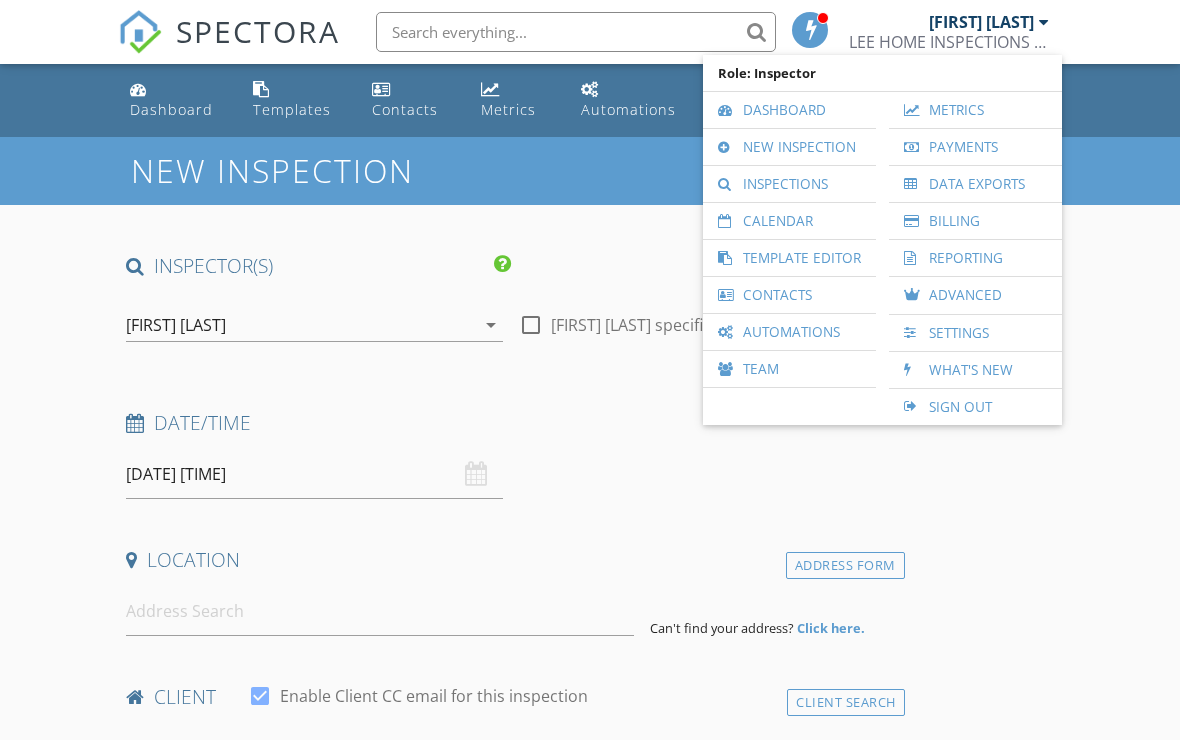 click on "[COMPANY]" at bounding box center (949, 42) 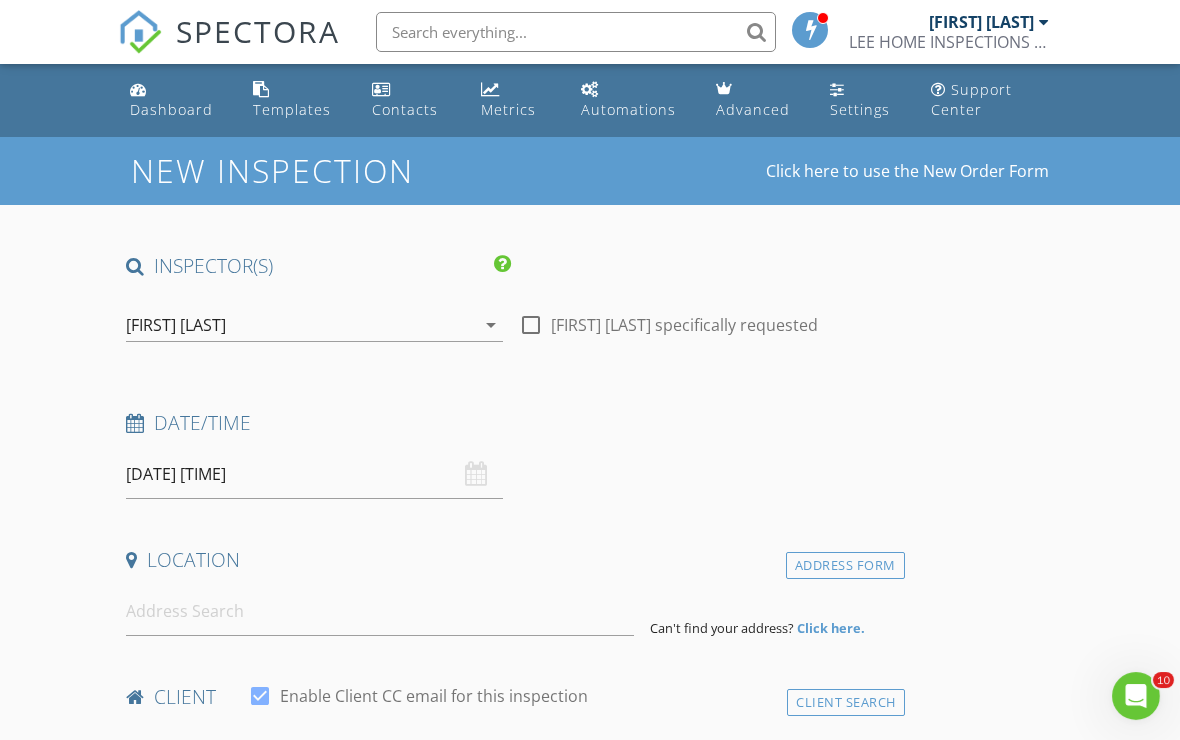 scroll, scrollTop: 0, scrollLeft: 0, axis: both 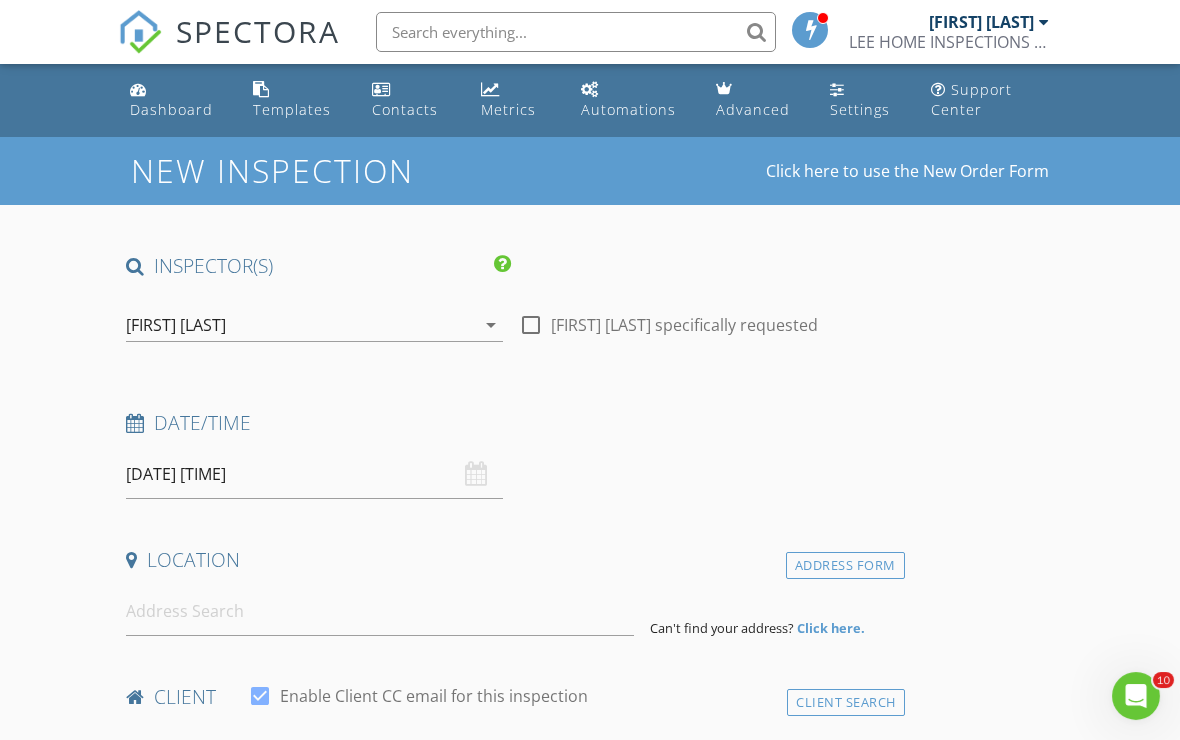 click at bounding box center [1044, 22] 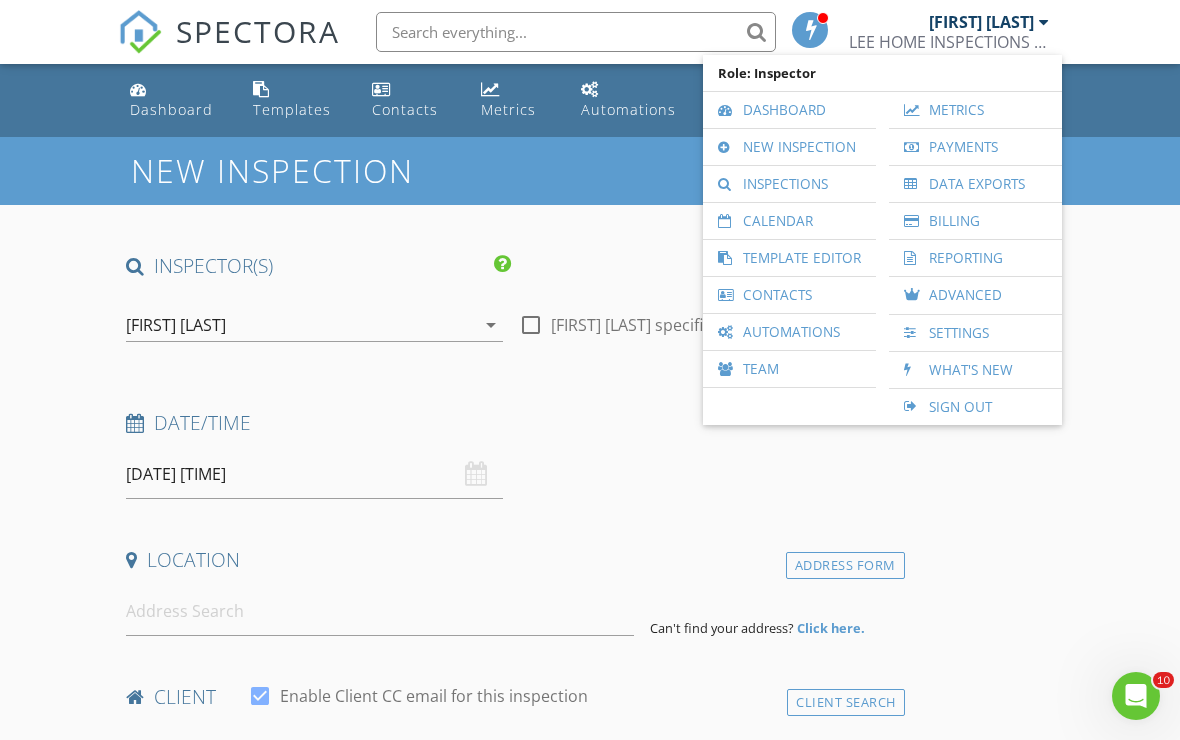 click on "New Inspection" at bounding box center [789, 147] 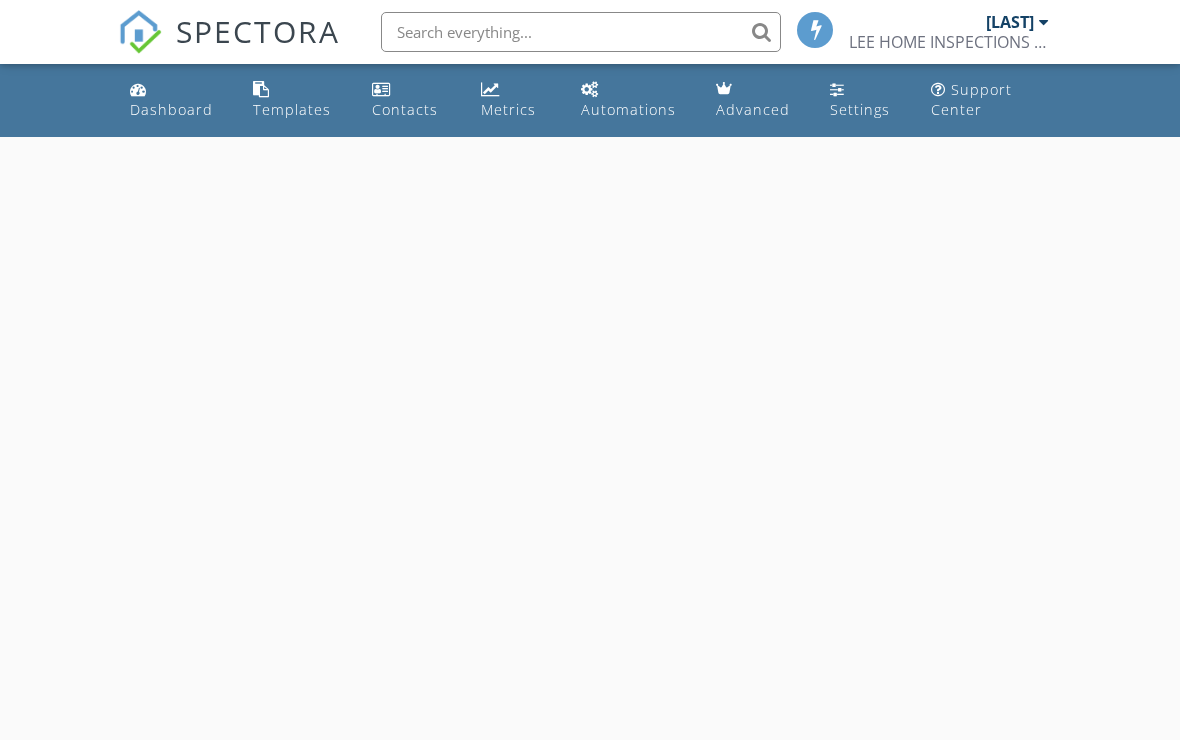 scroll, scrollTop: 0, scrollLeft: 0, axis: both 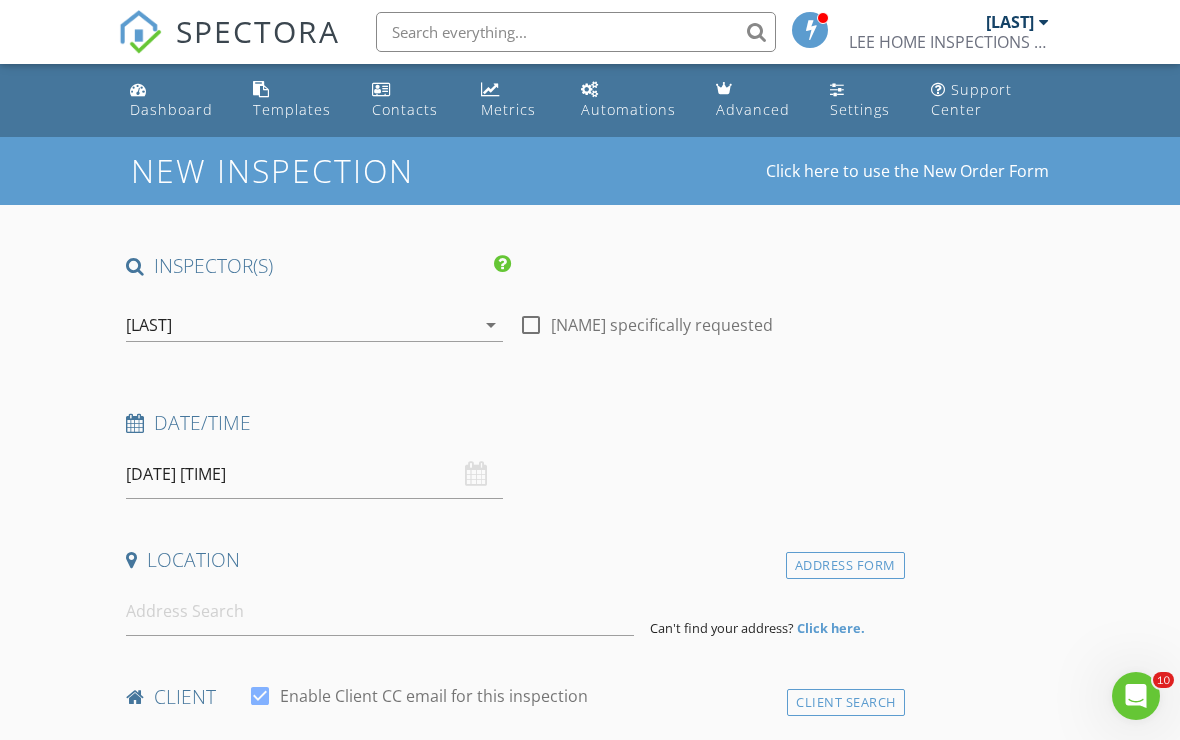 click on "[DATE] [TIME]" at bounding box center [314, 474] 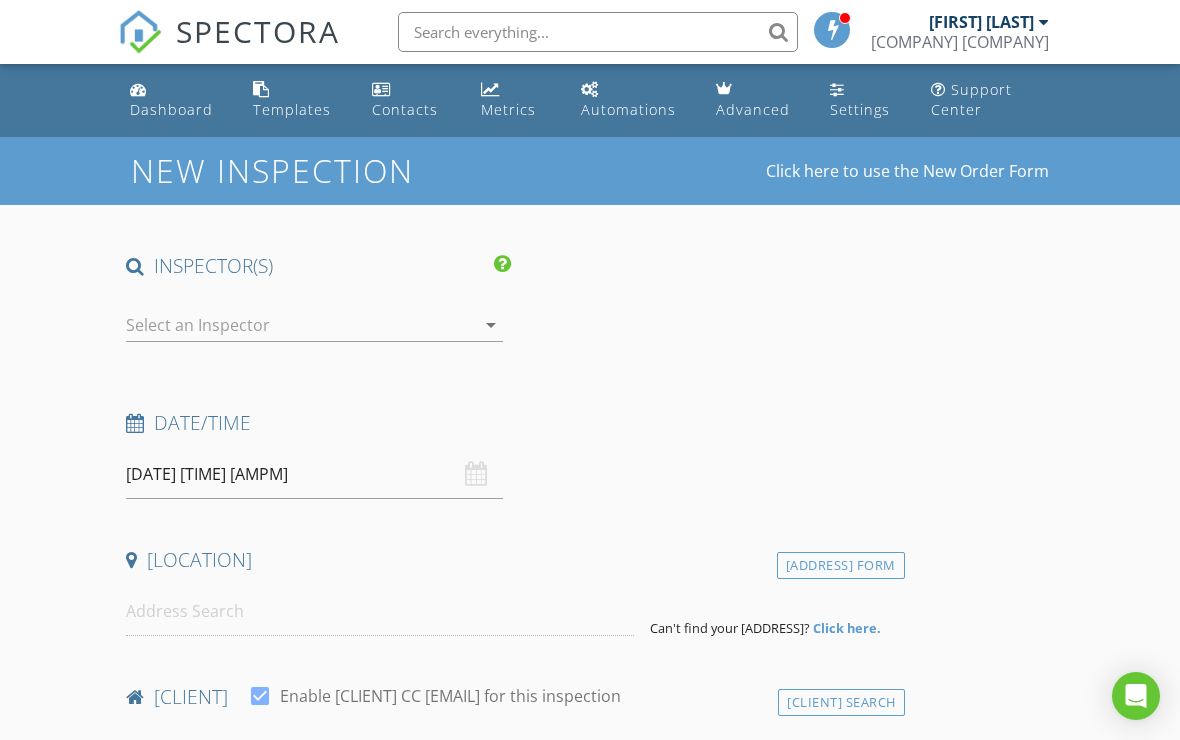 scroll, scrollTop: 0, scrollLeft: 0, axis: both 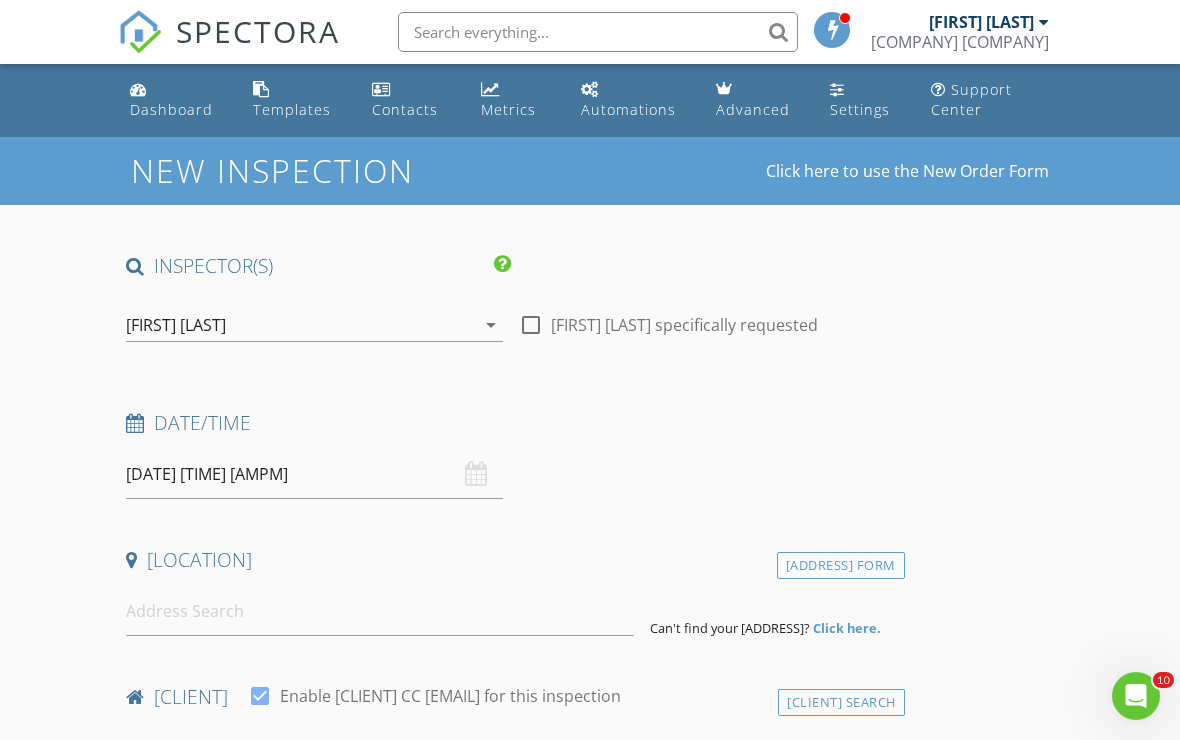 click at bounding box center (1044, 22) 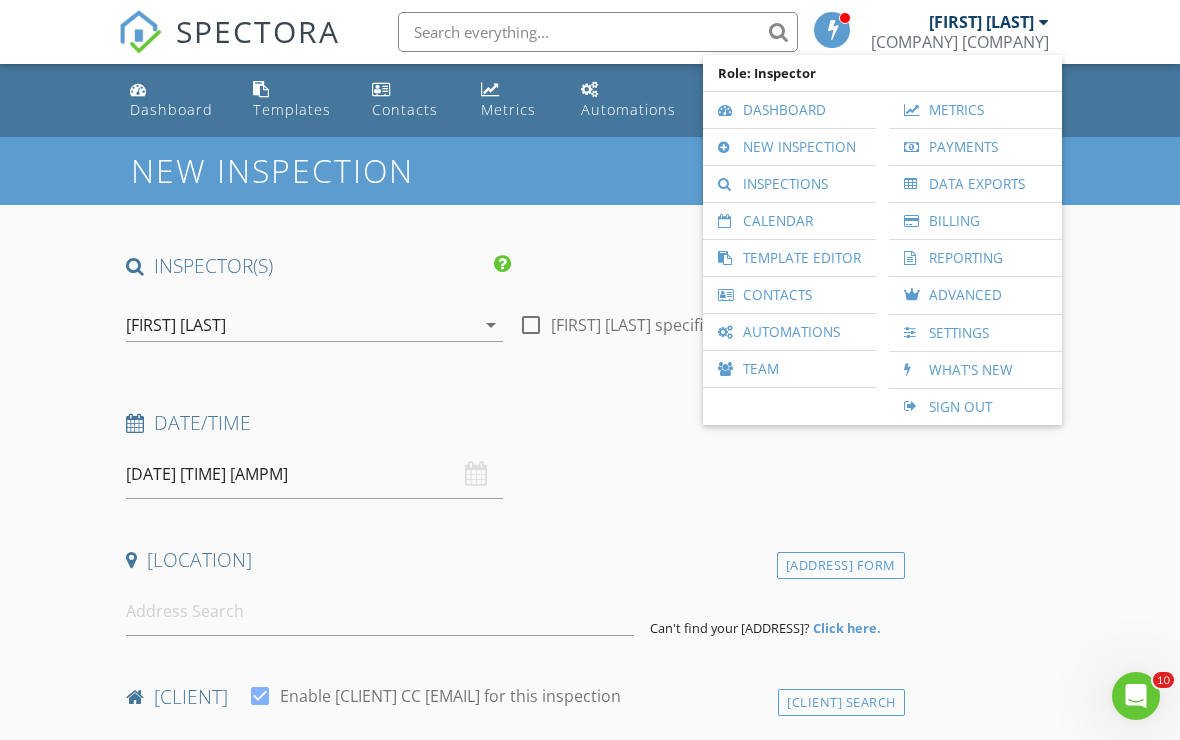 click on "Inspections" at bounding box center [789, 184] 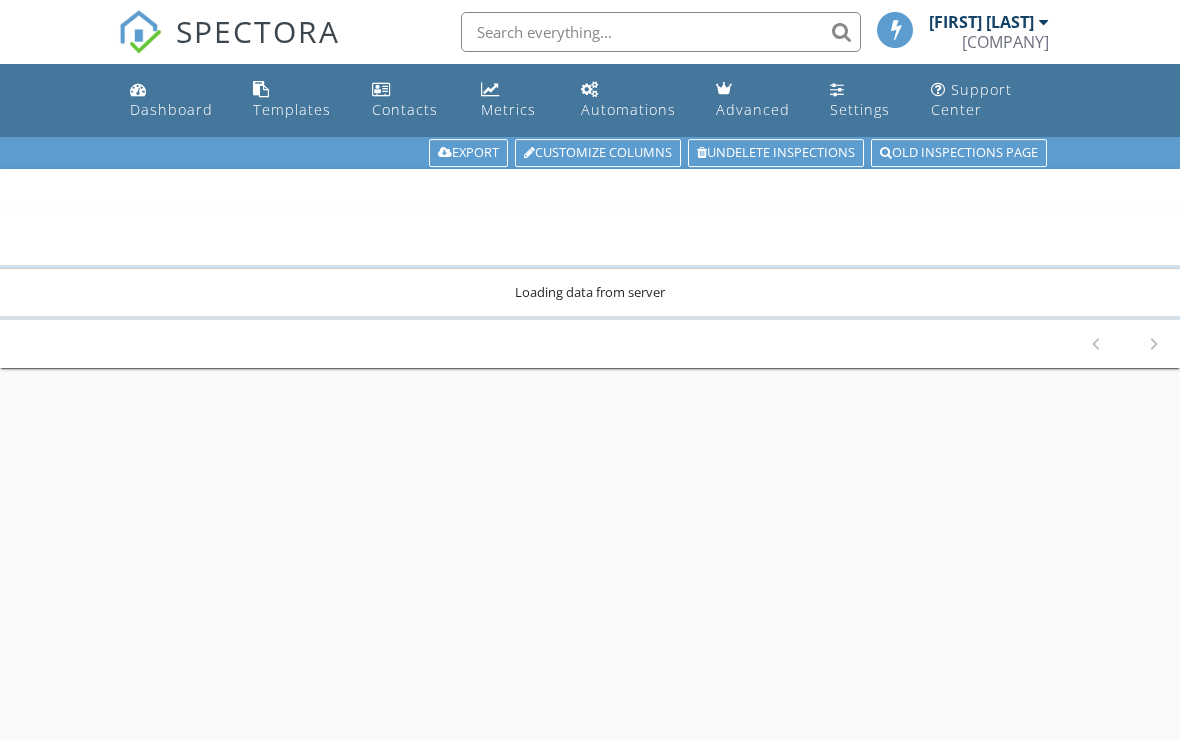 scroll, scrollTop: 0, scrollLeft: 0, axis: both 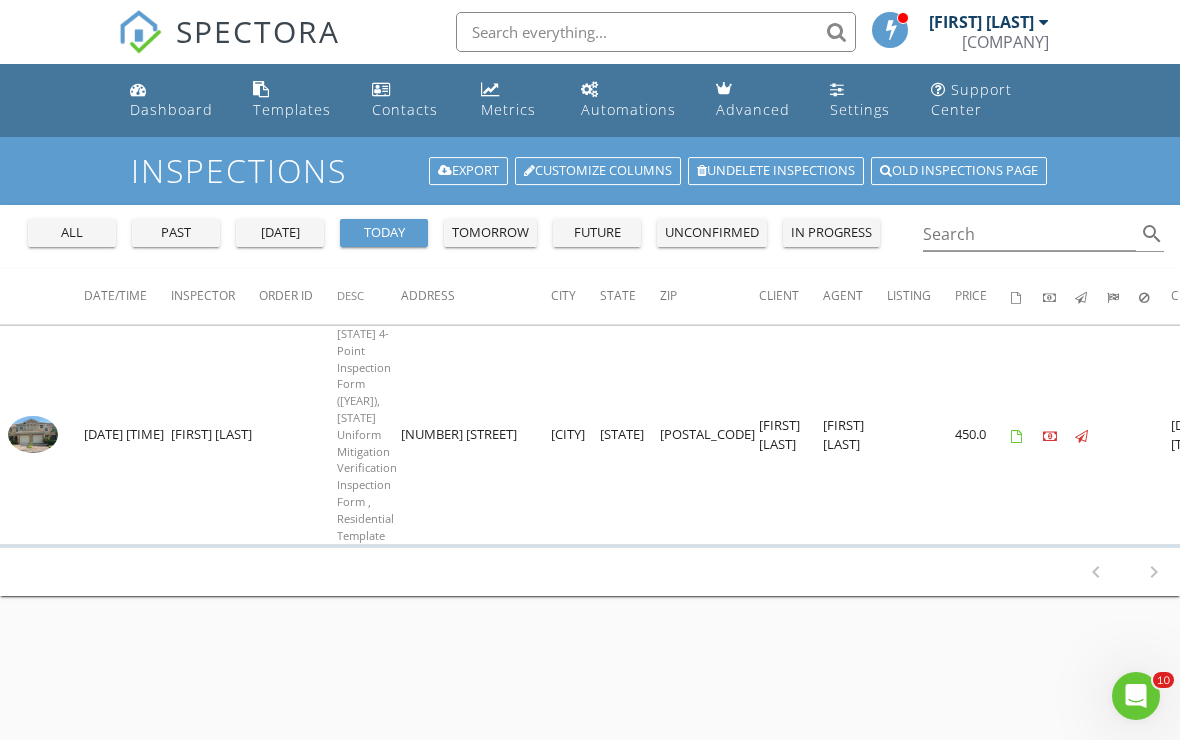 click on "all" at bounding box center [72, 233] 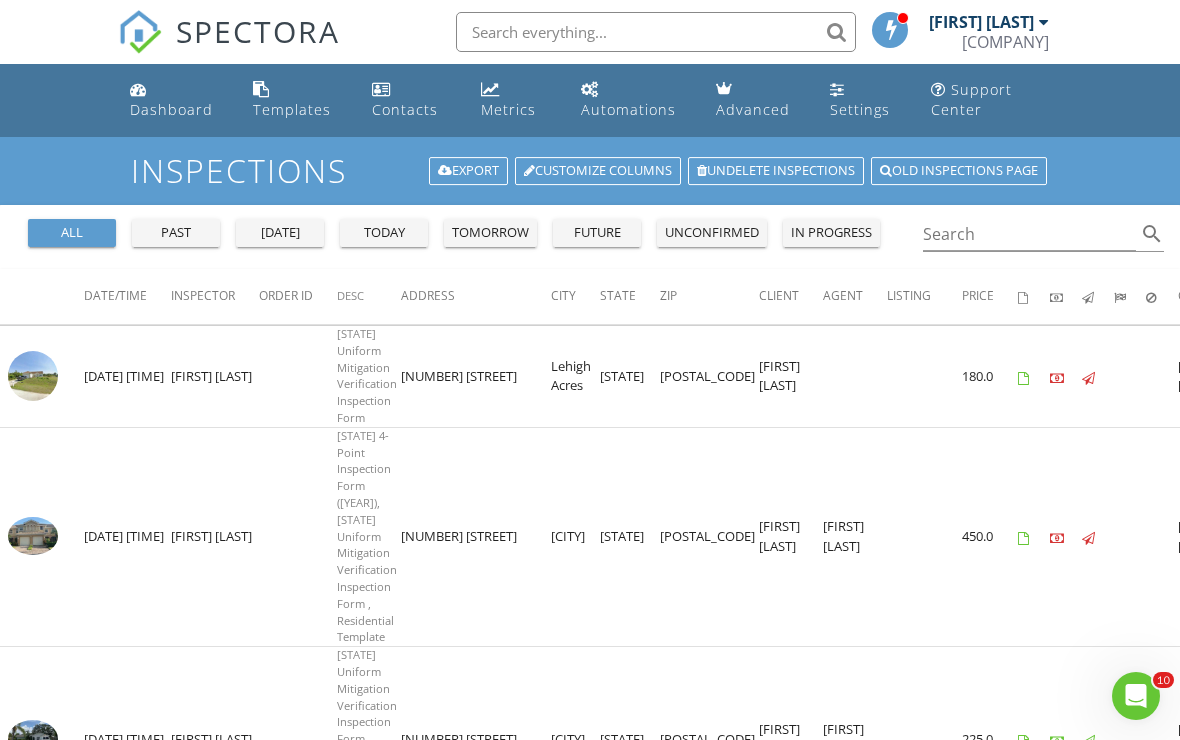 click on "[DATE] [TIME]" at bounding box center (127, 377) 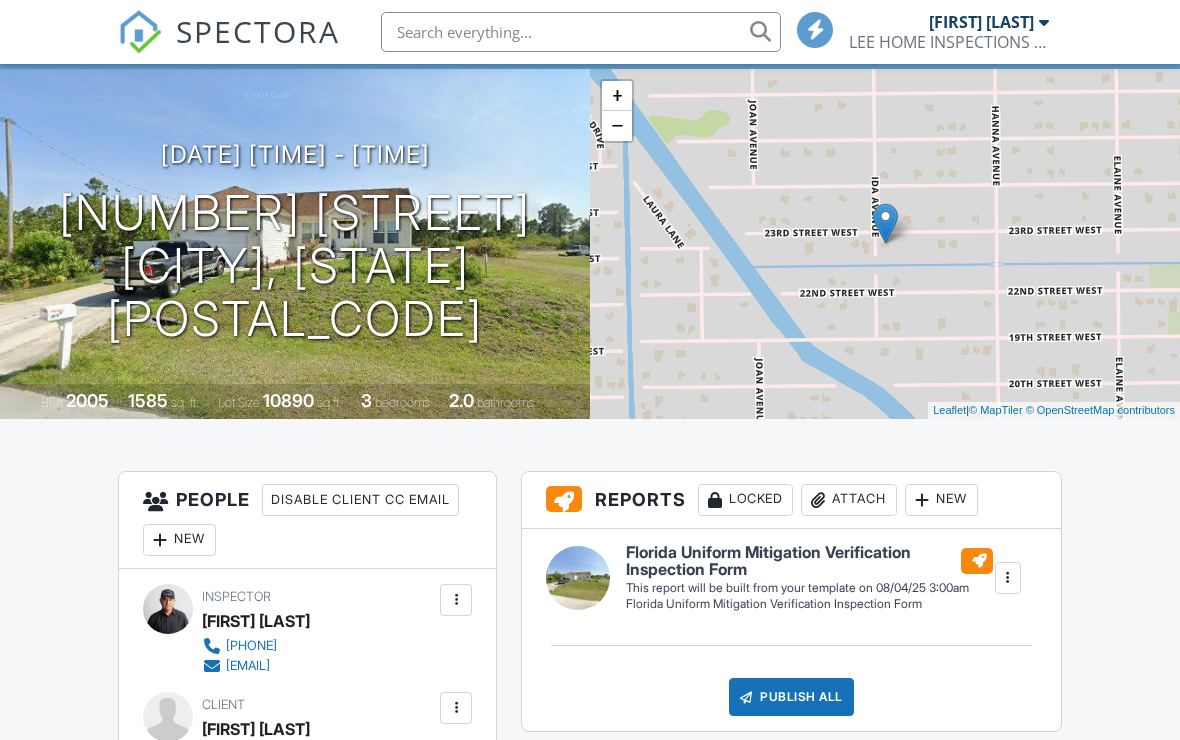 scroll, scrollTop: 386, scrollLeft: 0, axis: vertical 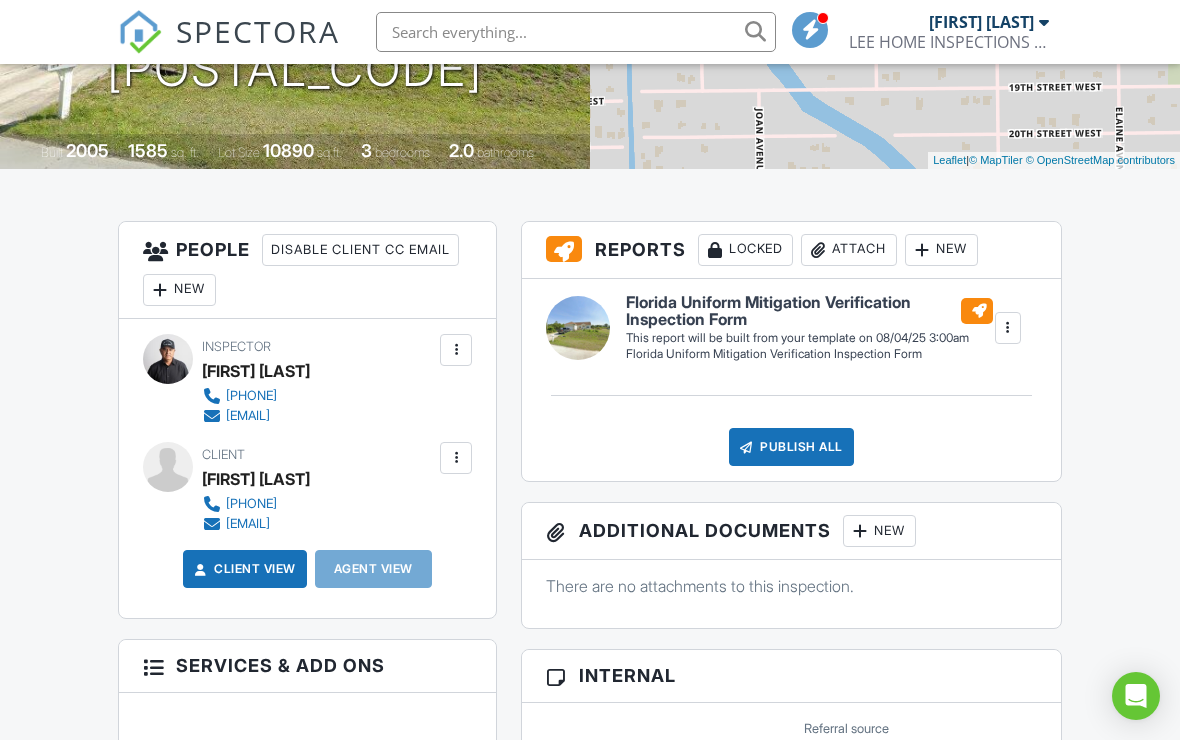 click on "New" at bounding box center [941, 250] 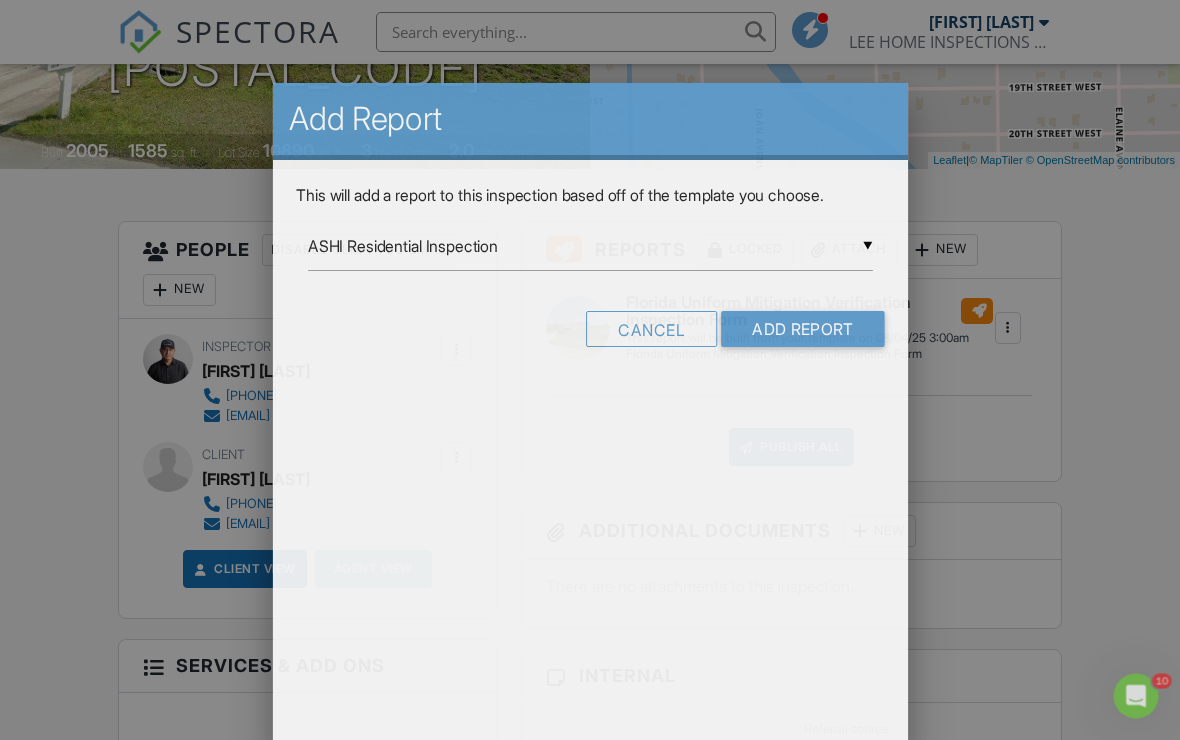 scroll, scrollTop: 0, scrollLeft: 0, axis: both 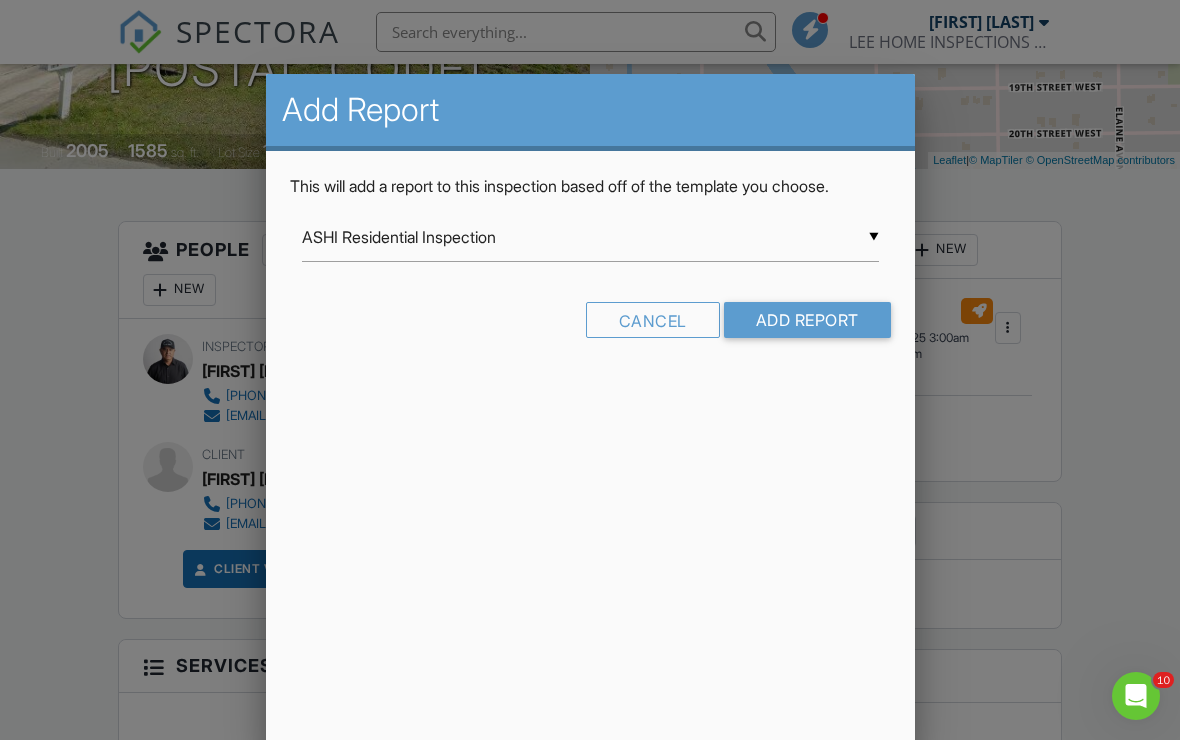 click on "ASHI Residential Inspection" at bounding box center [590, 237] 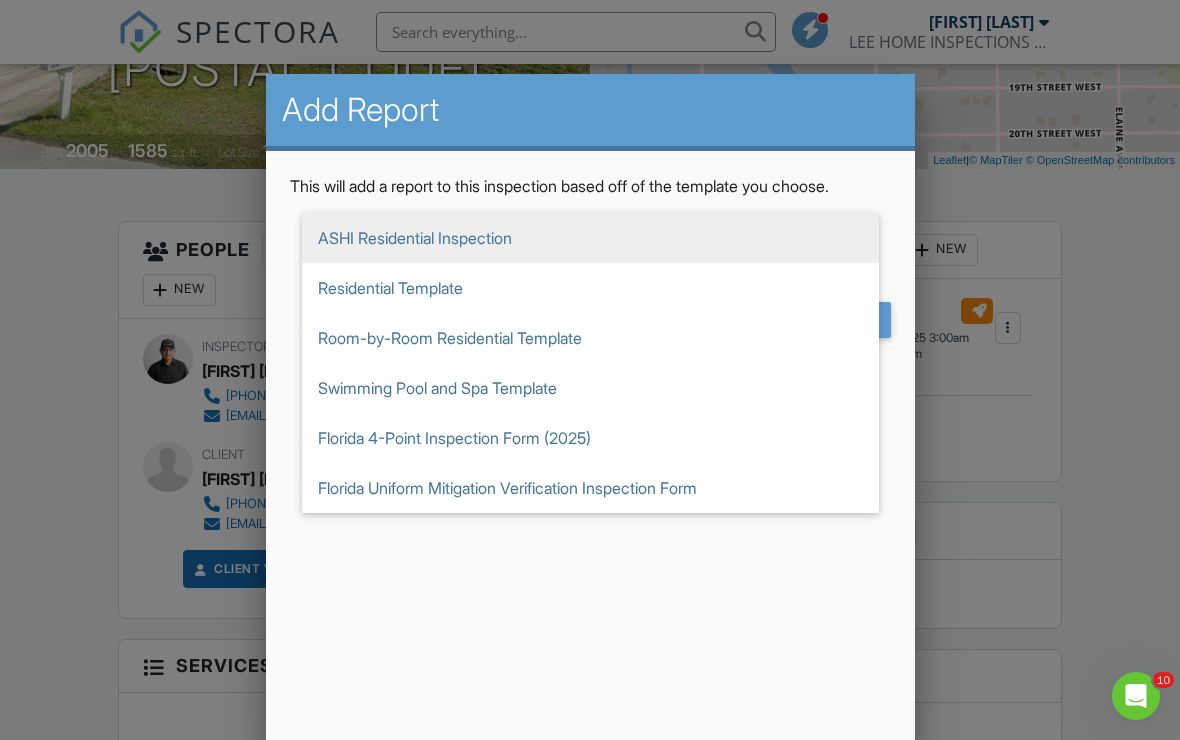 click on "Florida 4-Point Inspection Form (2025)" at bounding box center (590, 438) 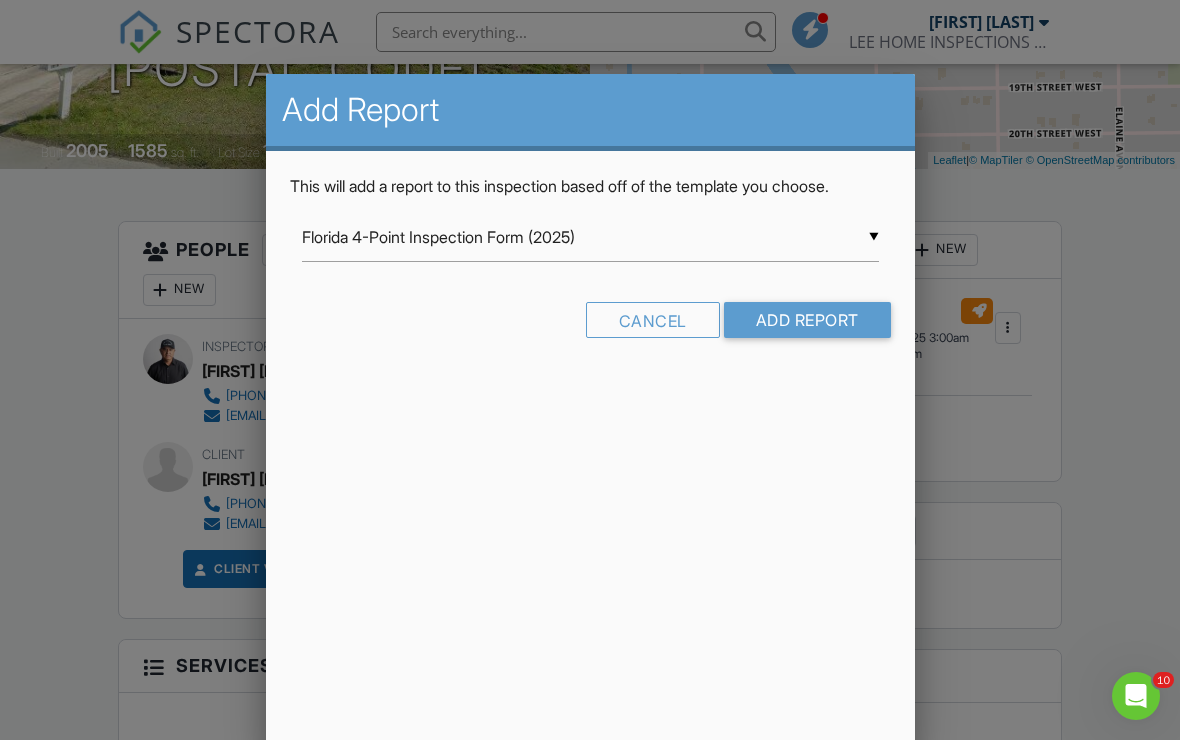 click on "Add Report" at bounding box center [807, 320] 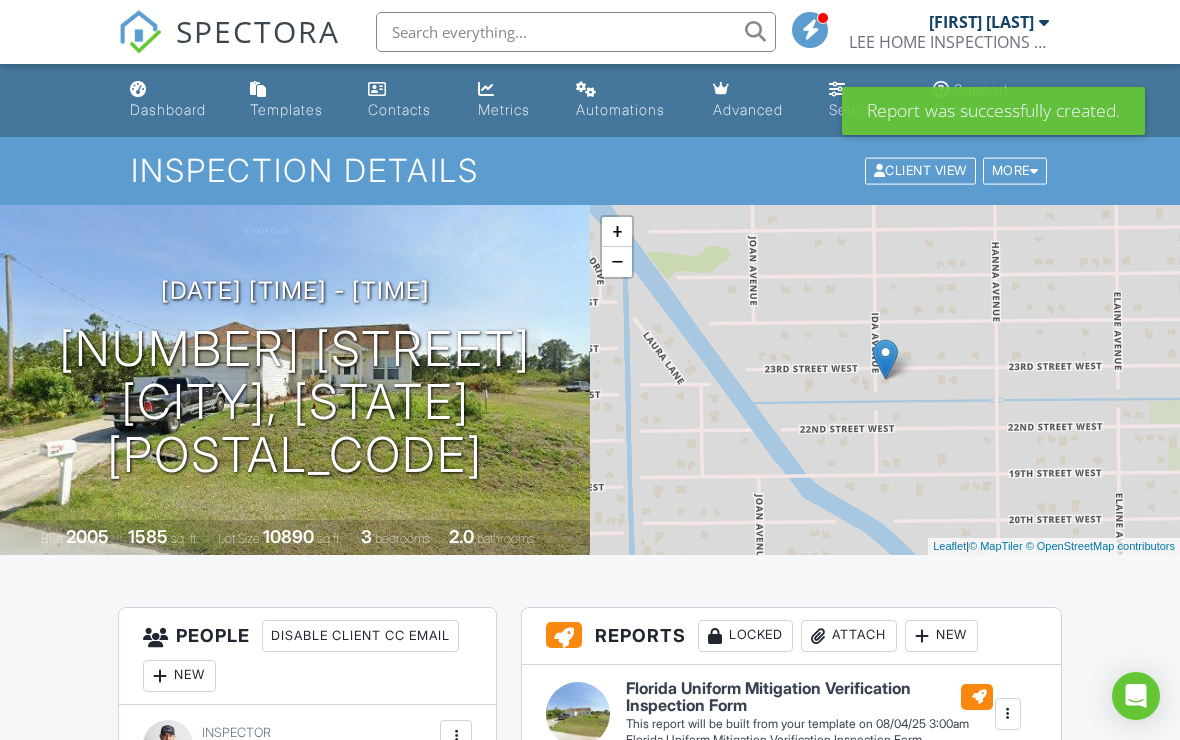 scroll, scrollTop: 0, scrollLeft: 0, axis: both 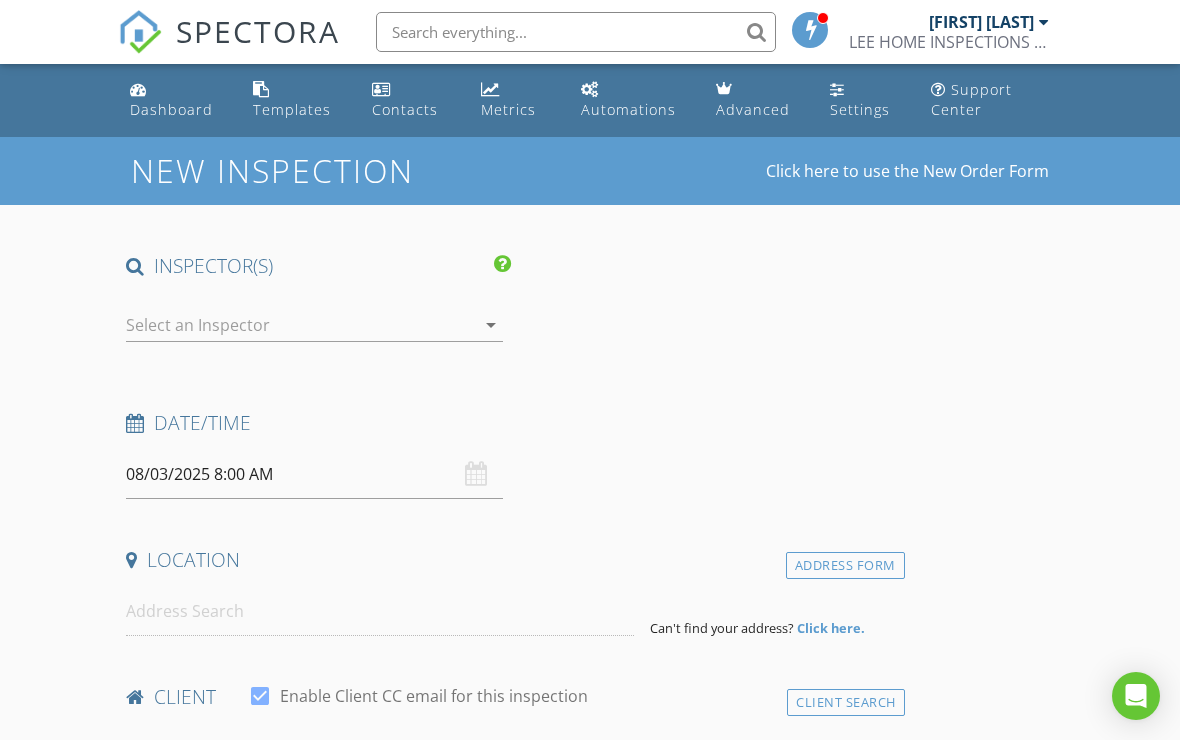 select on "7" 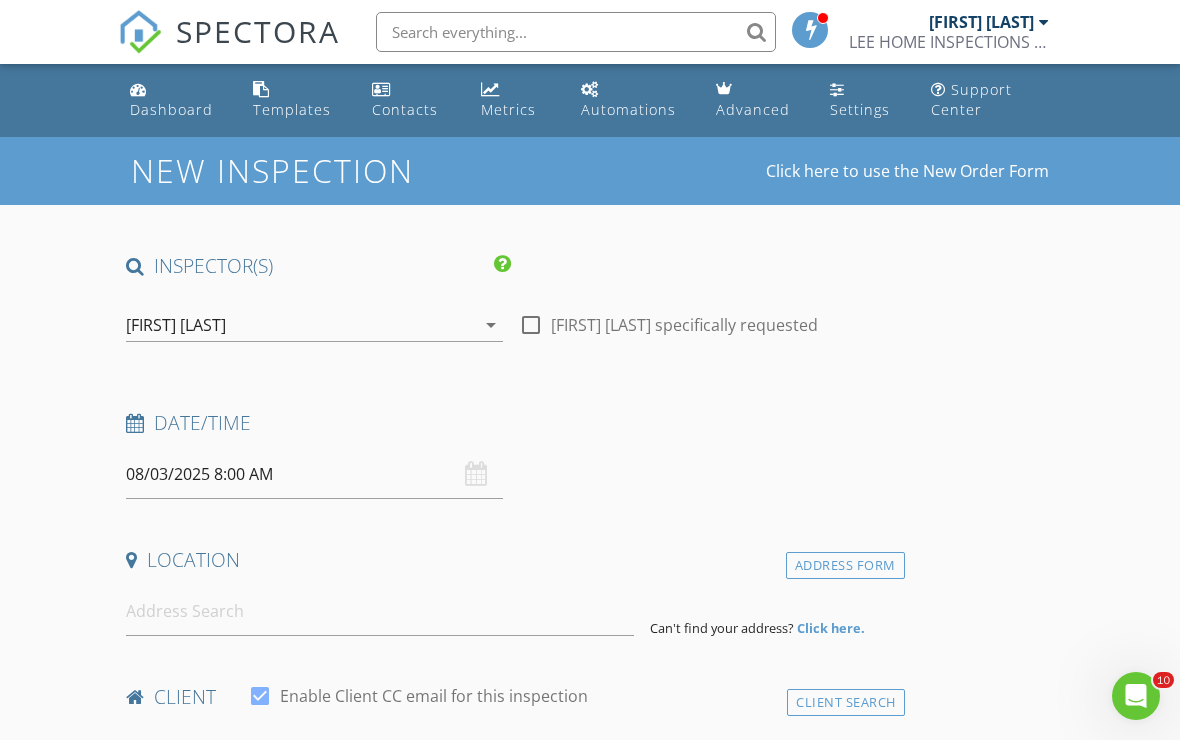 scroll, scrollTop: 0, scrollLeft: 0, axis: both 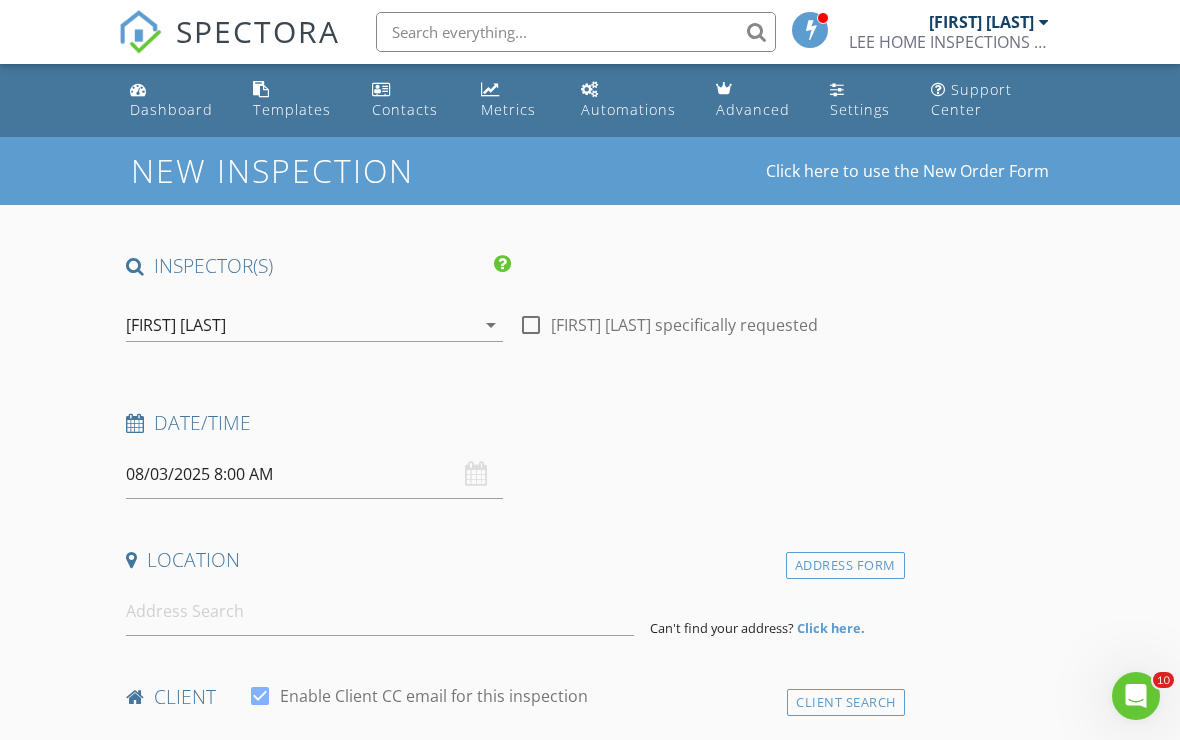 click on "08/03/2025 8:00 AM" at bounding box center (314, 474) 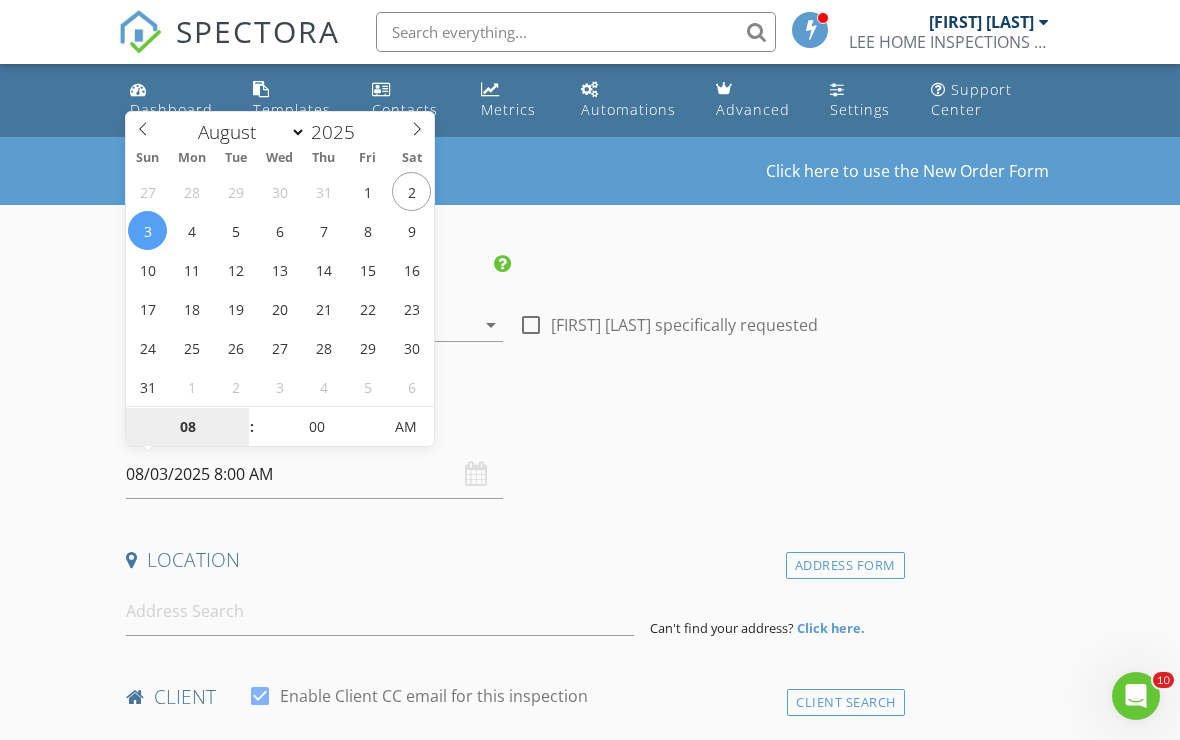 type on "08/04/2025 8:00 AM" 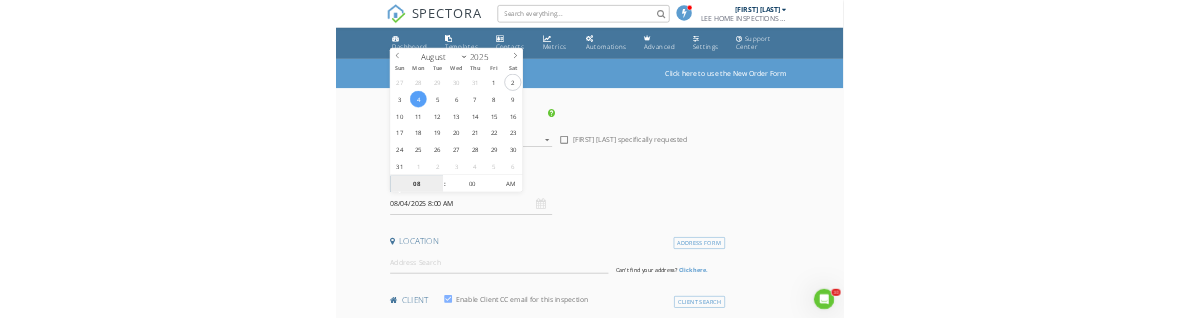 scroll, scrollTop: 269, scrollLeft: 0, axis: vertical 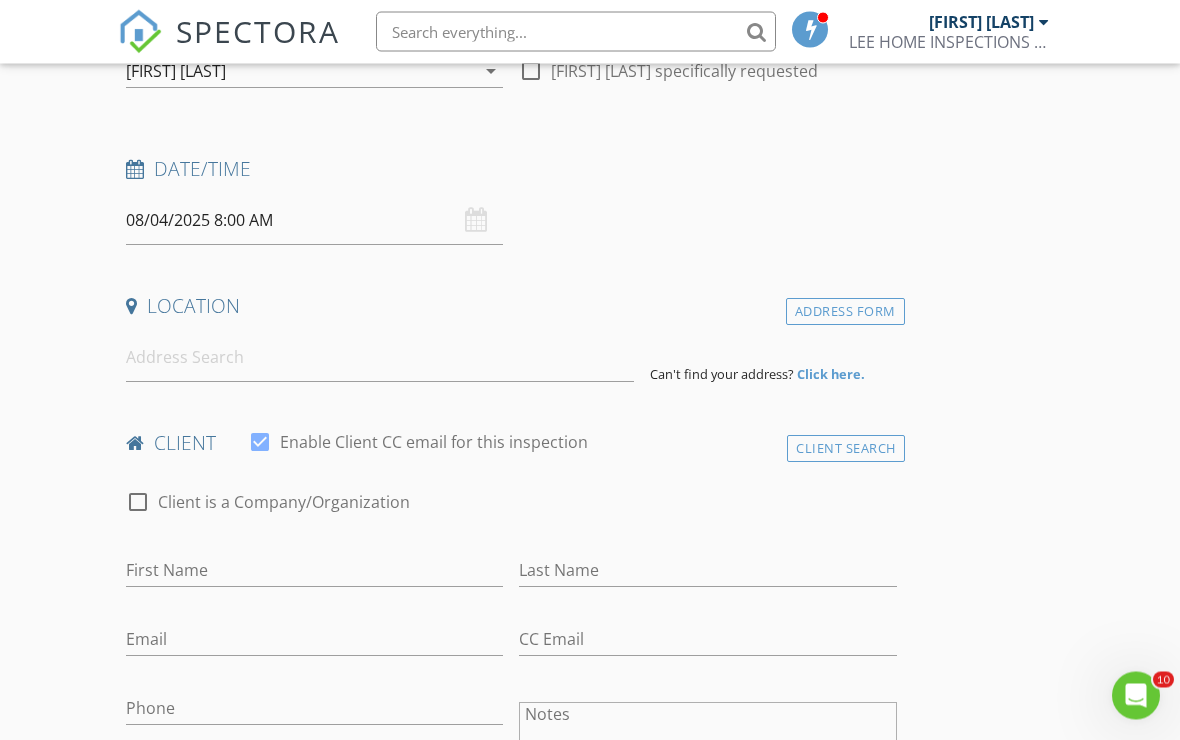 click on "08/04/2025 8:00 AM" at bounding box center (314, 221) 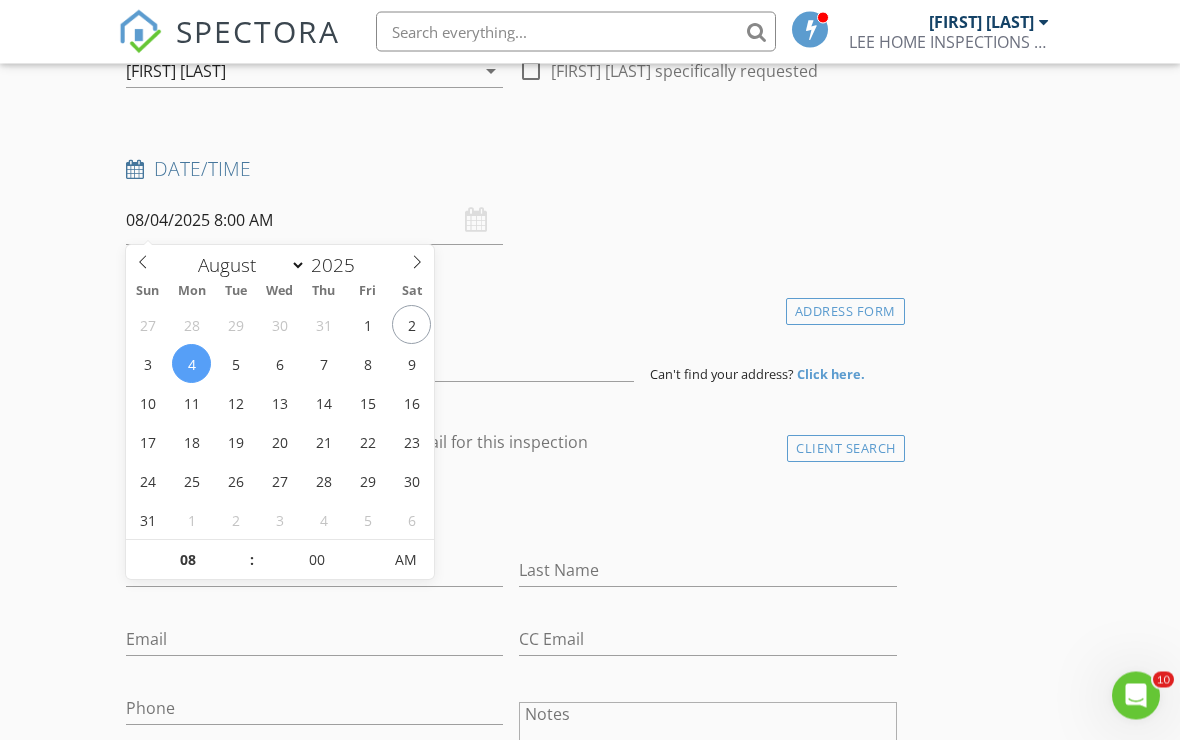 scroll, scrollTop: 254, scrollLeft: 0, axis: vertical 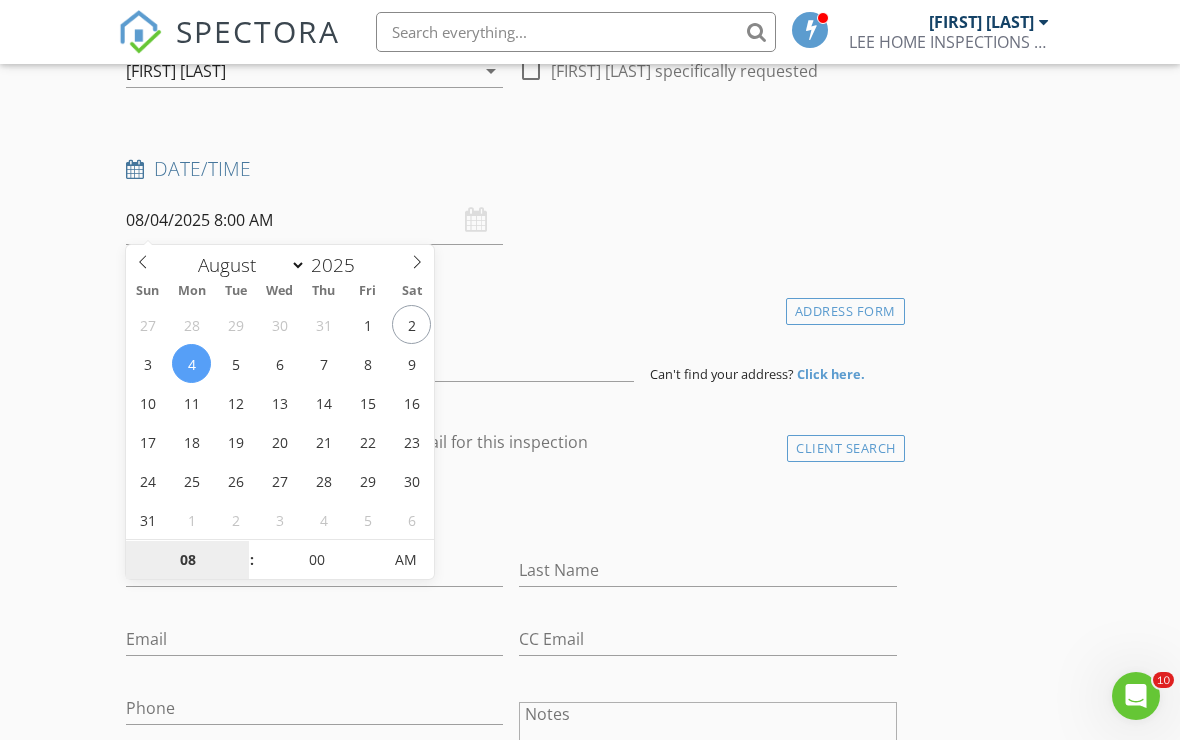 click on "08" at bounding box center (187, 561) 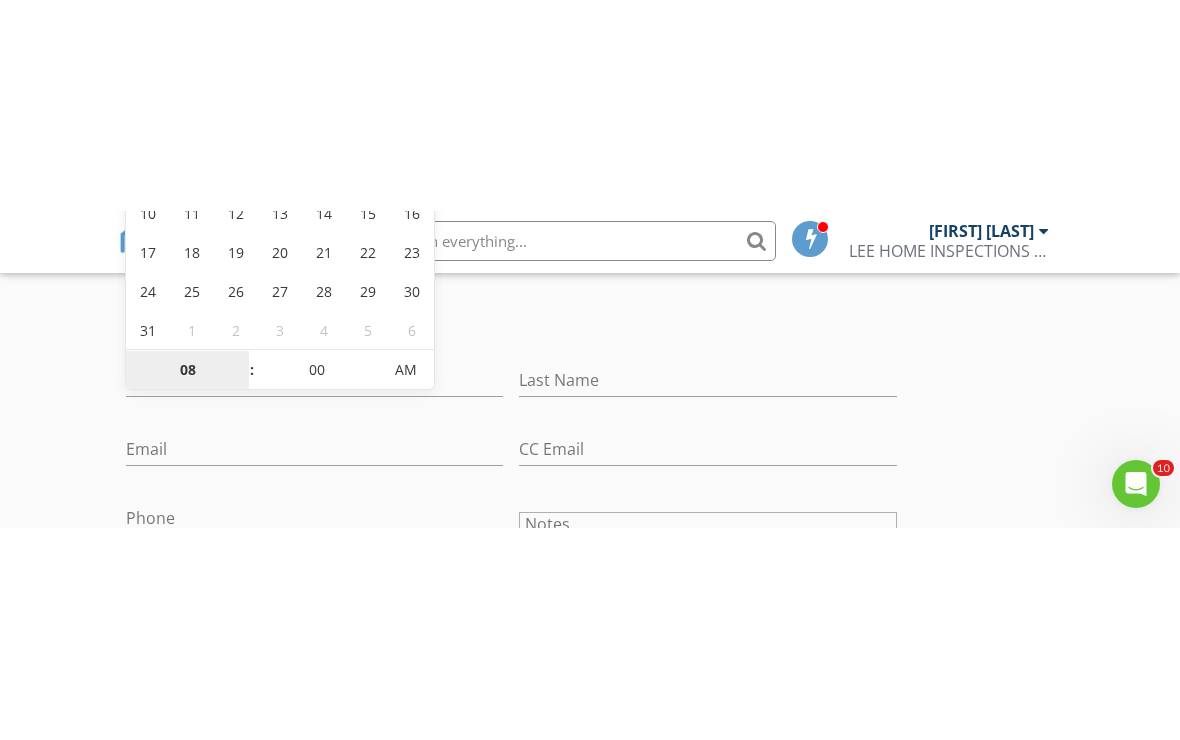 scroll, scrollTop: 656, scrollLeft: 0, axis: vertical 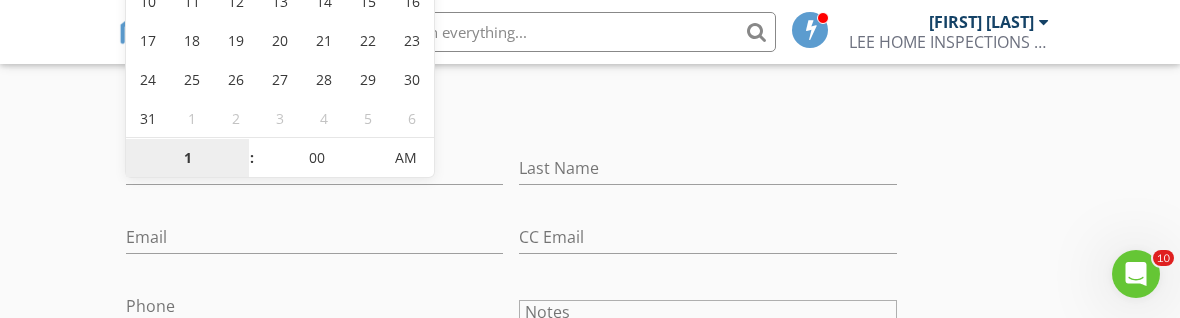 type on "12" 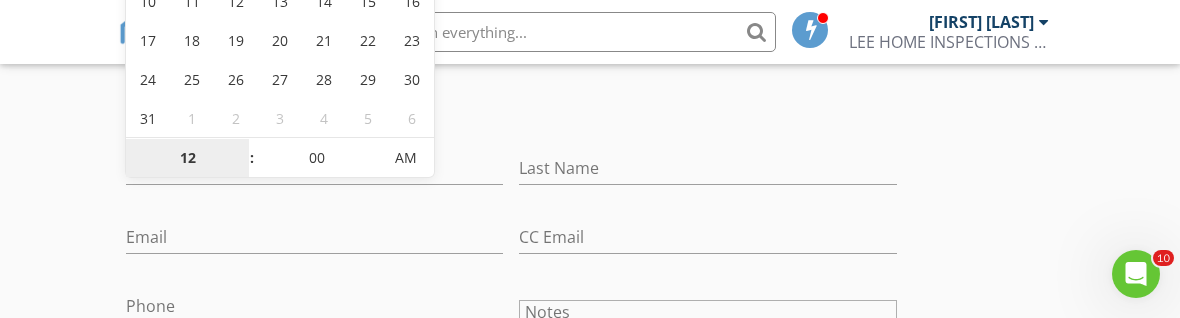 click on "AM" at bounding box center (405, 158) 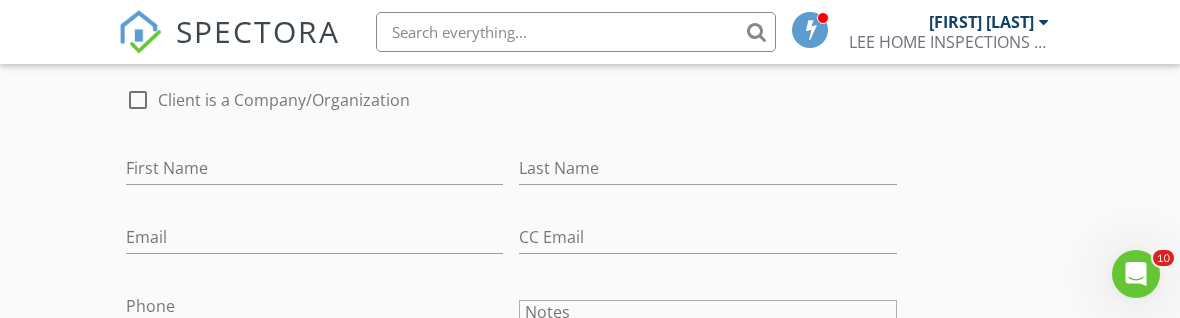 click on "check_box_outline_blank Client is a Company/Organization" at bounding box center [511, 110] 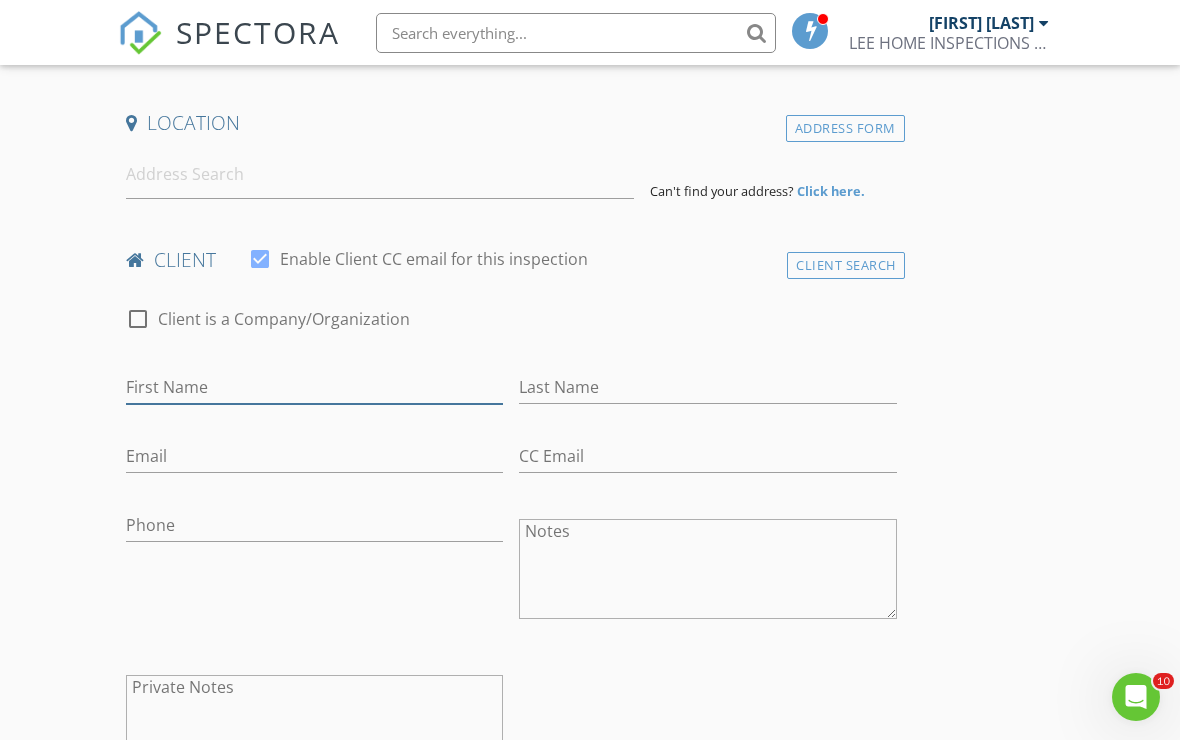 click on "First Name" at bounding box center [314, 386] 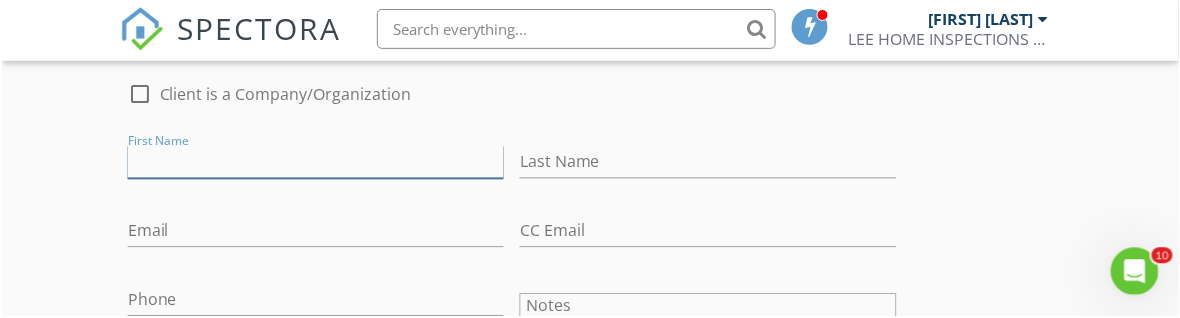 scroll, scrollTop: 663, scrollLeft: 0, axis: vertical 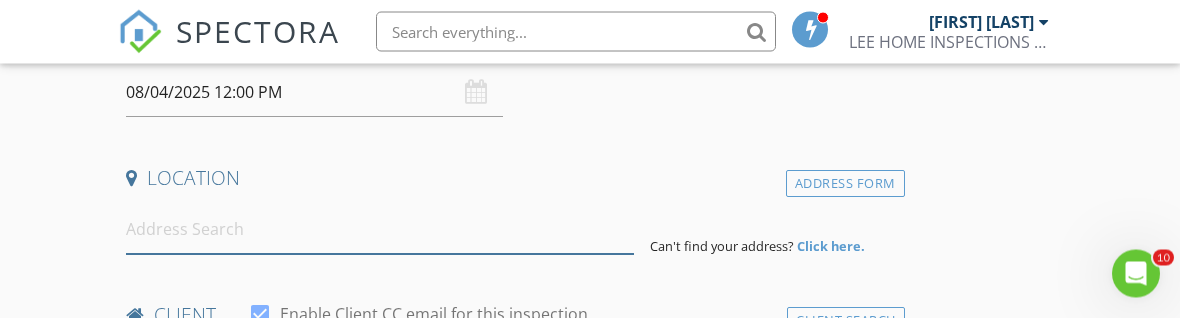 click at bounding box center (380, 230) 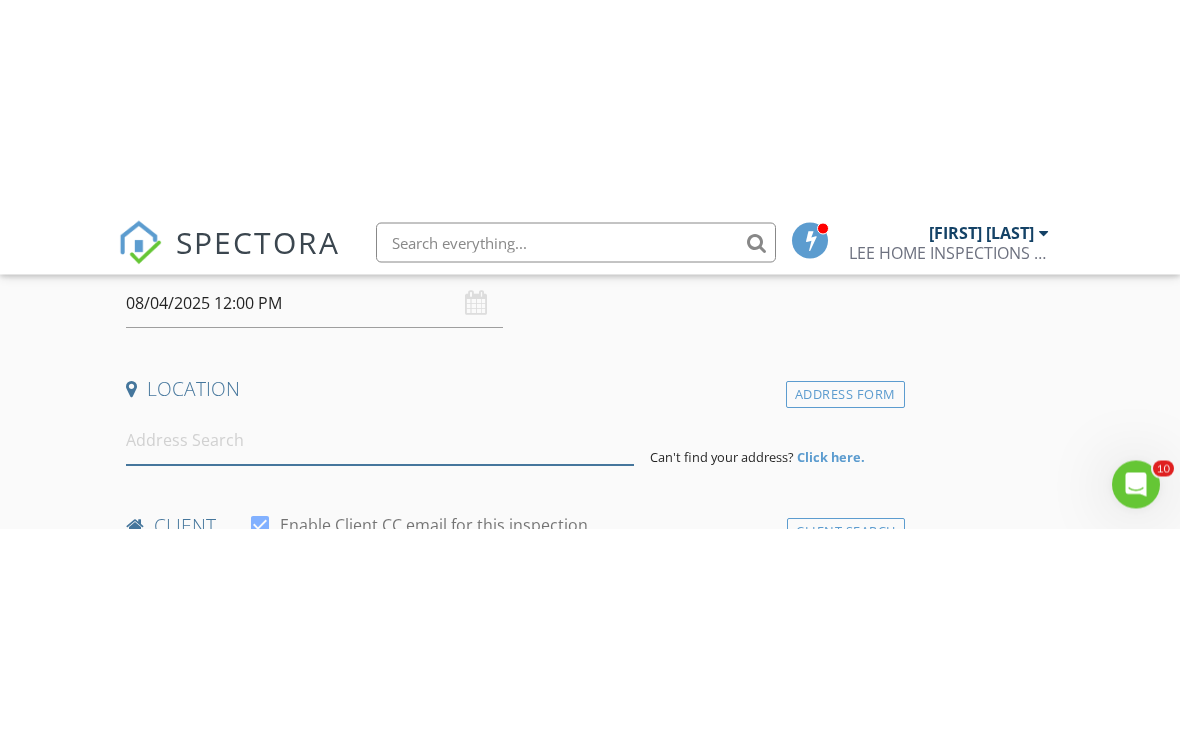 scroll, scrollTop: 382, scrollLeft: 0, axis: vertical 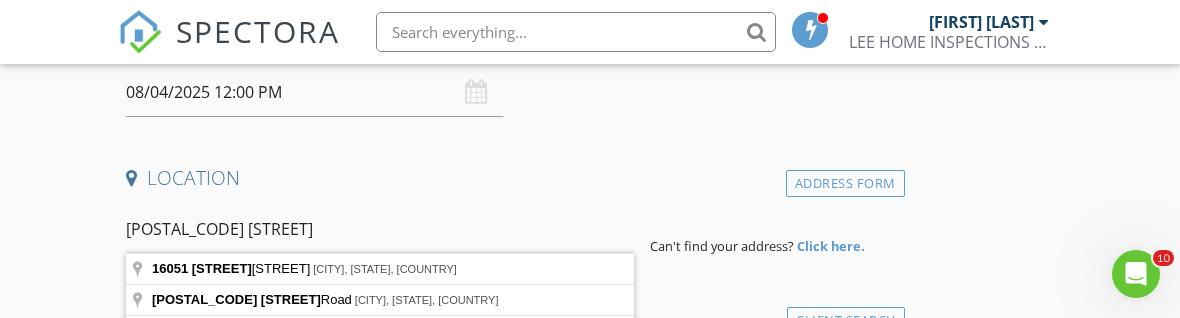 type on "16051 Amberwood Lake Court, Fort Myers, FL, USA" 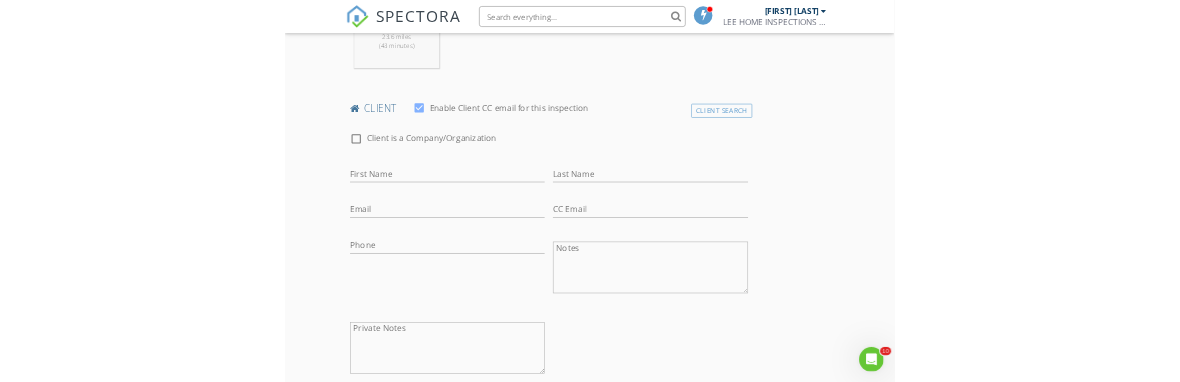 scroll, scrollTop: 897, scrollLeft: 0, axis: vertical 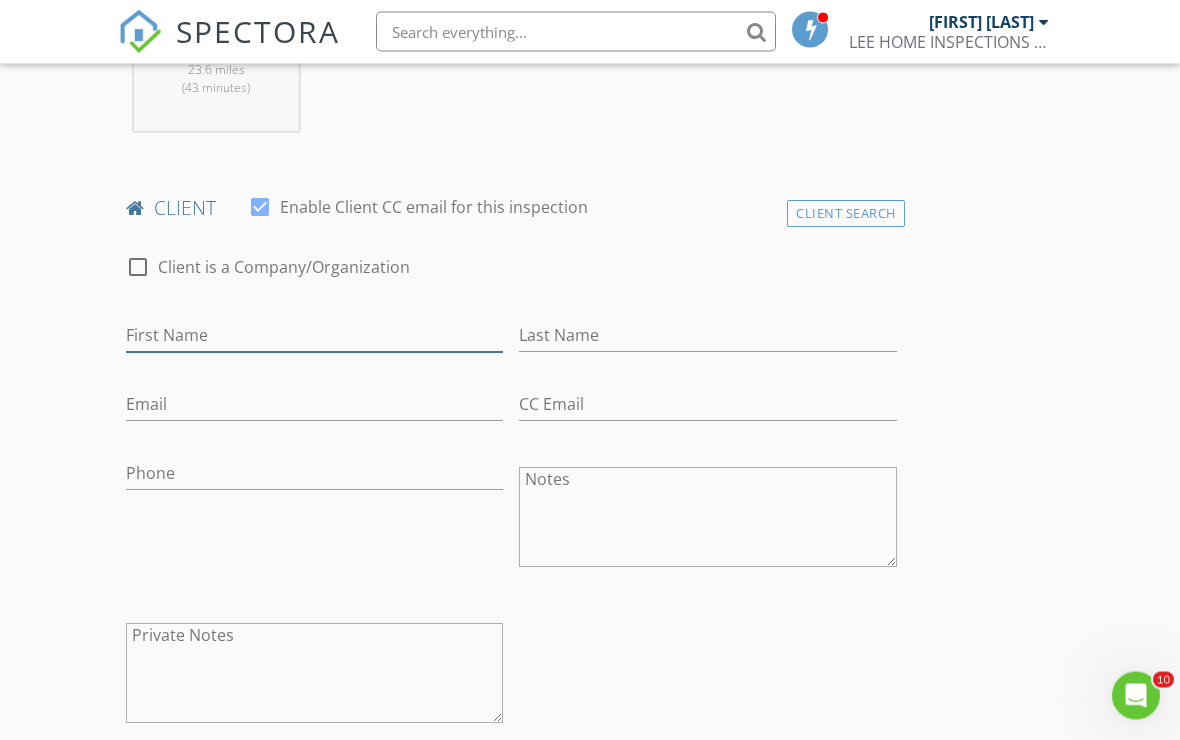click on "First Name" at bounding box center [314, 336] 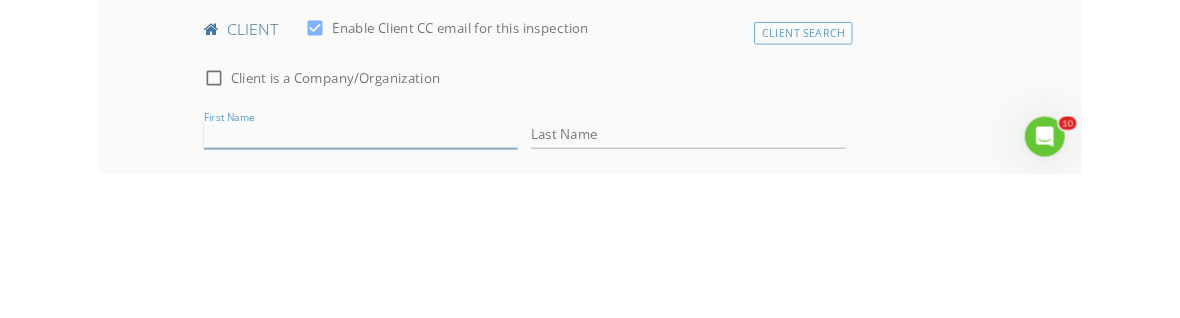 scroll, scrollTop: 1072, scrollLeft: 0, axis: vertical 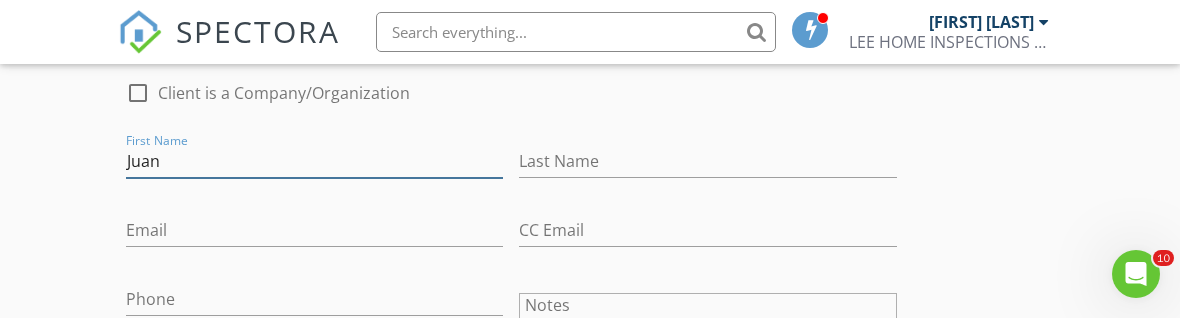type on "Juan" 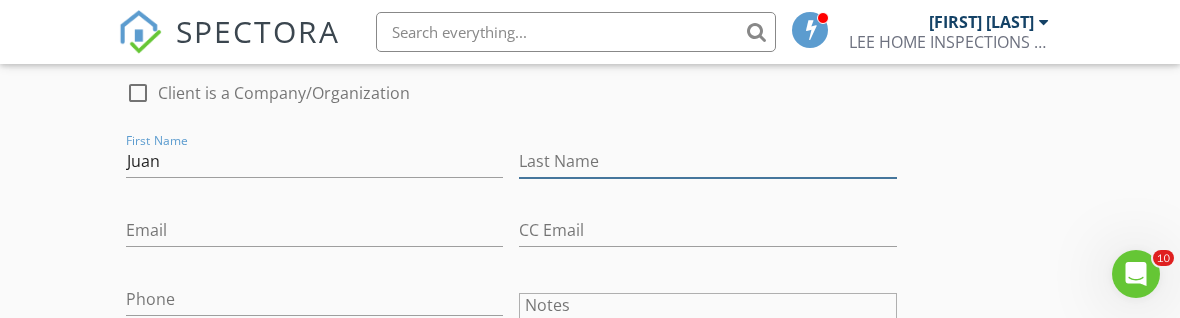click on "Last Name" at bounding box center [707, 161] 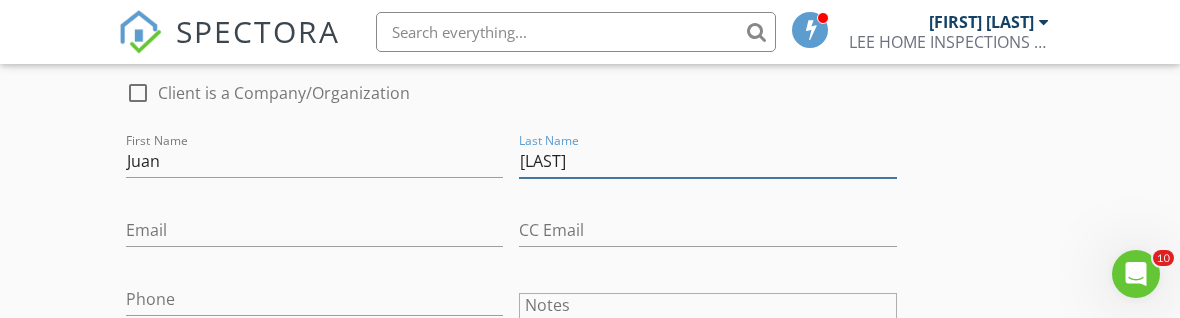 type on "[LAST]" 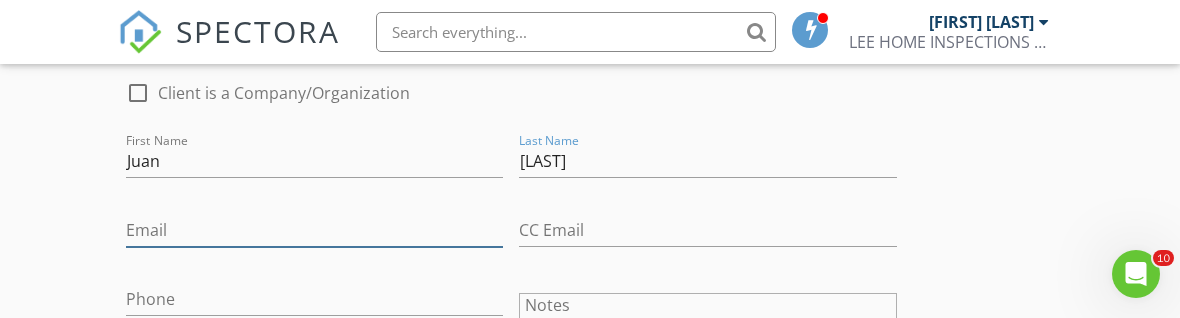 click on "Email" at bounding box center [314, 230] 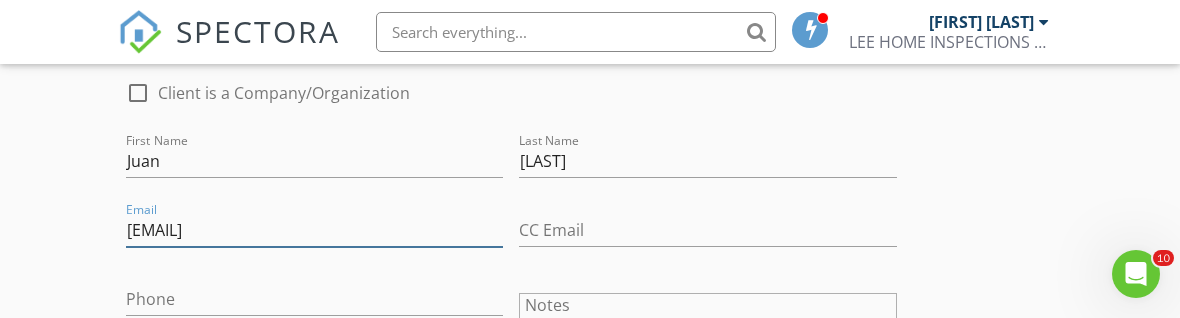 type on "Juan@sellfloridahousenow.com" 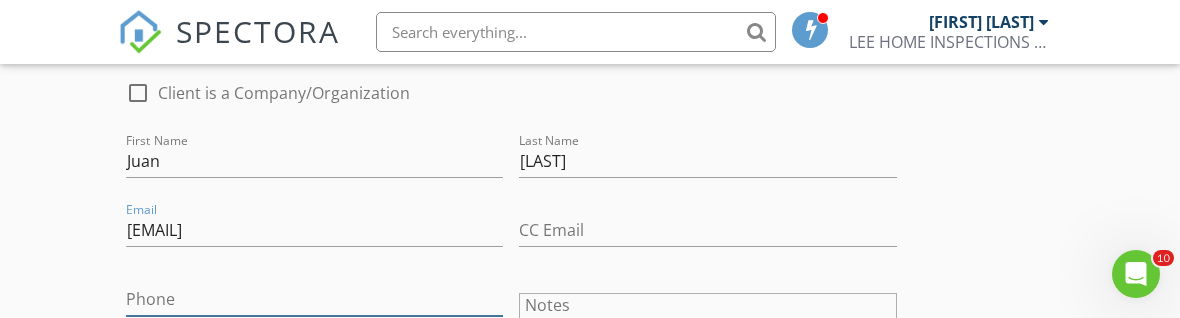 click on "Phone" at bounding box center (314, 299) 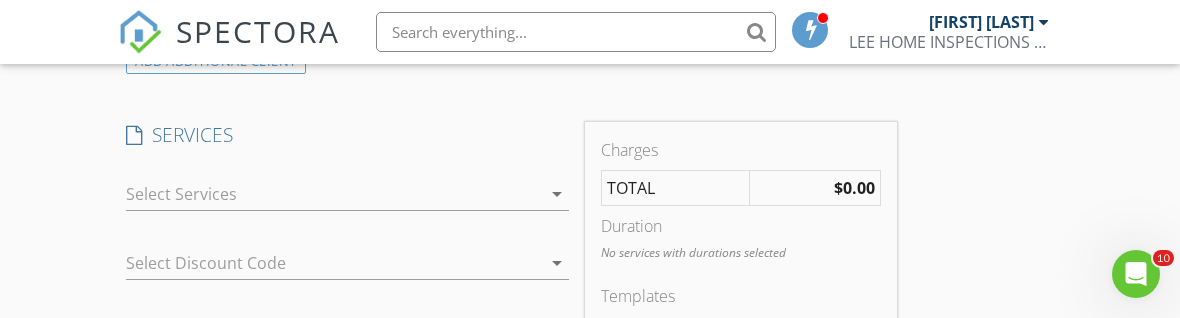 scroll, scrollTop: 1603, scrollLeft: 0, axis: vertical 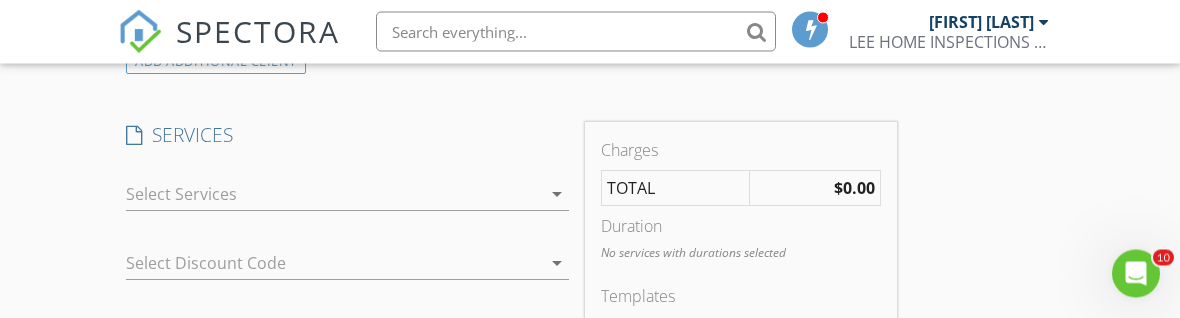 type on "[PHONE]" 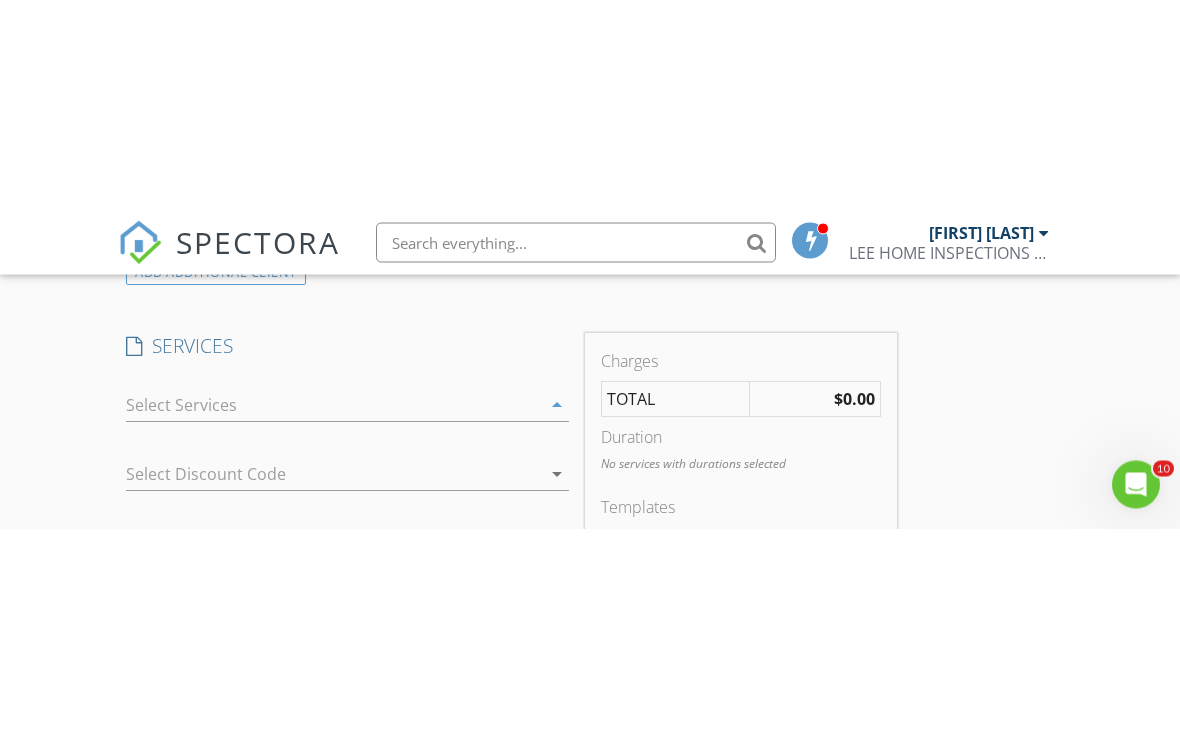scroll, scrollTop: 1604, scrollLeft: 0, axis: vertical 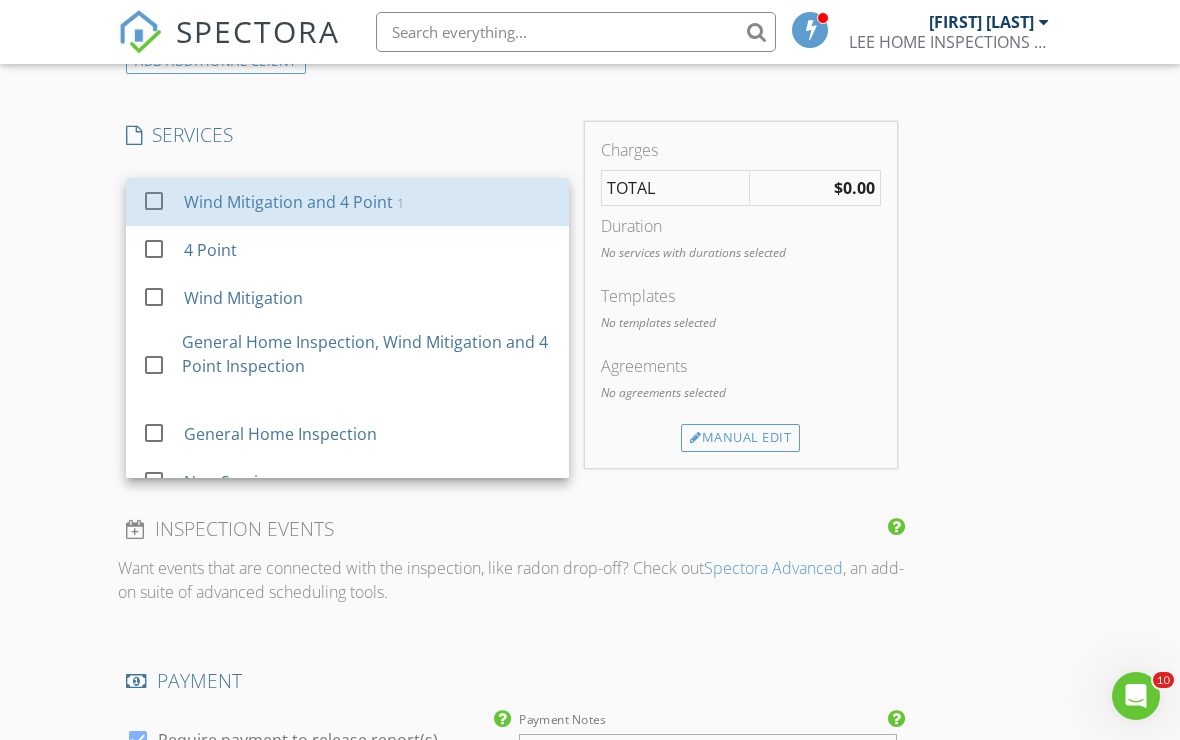 click on "Wind Mitigation and 4 Point" at bounding box center (288, 202) 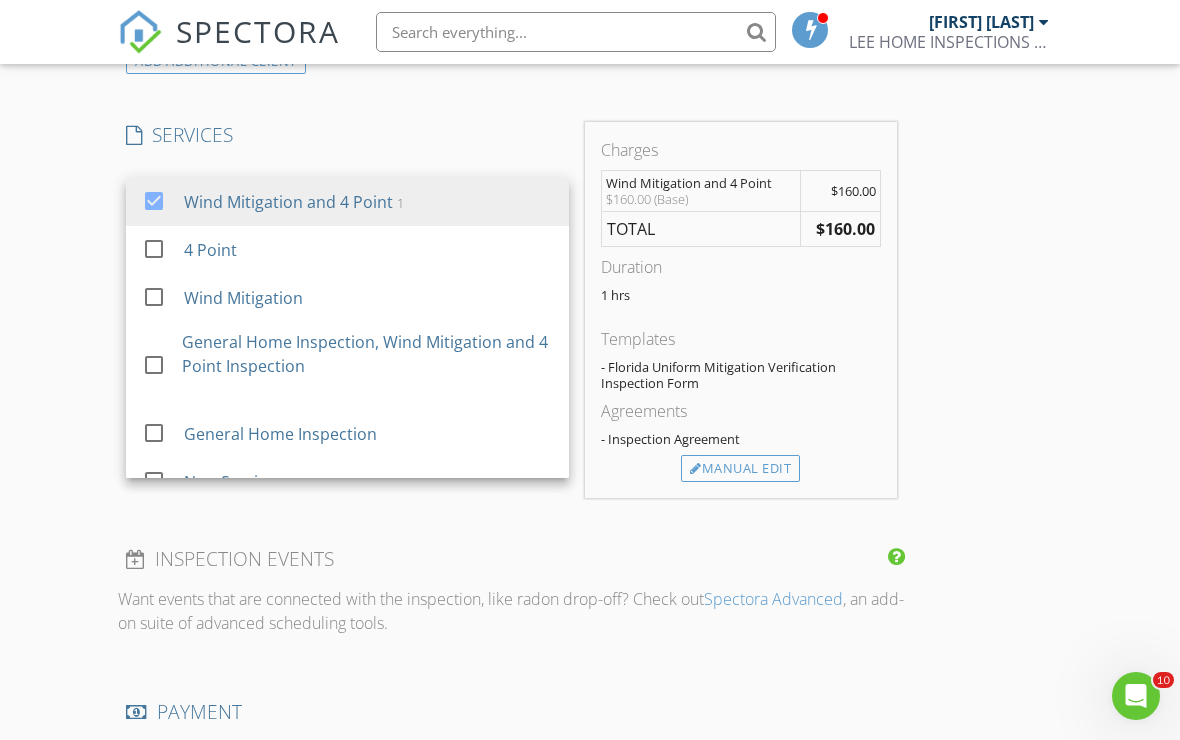click on "Manual Edit" at bounding box center (740, 469) 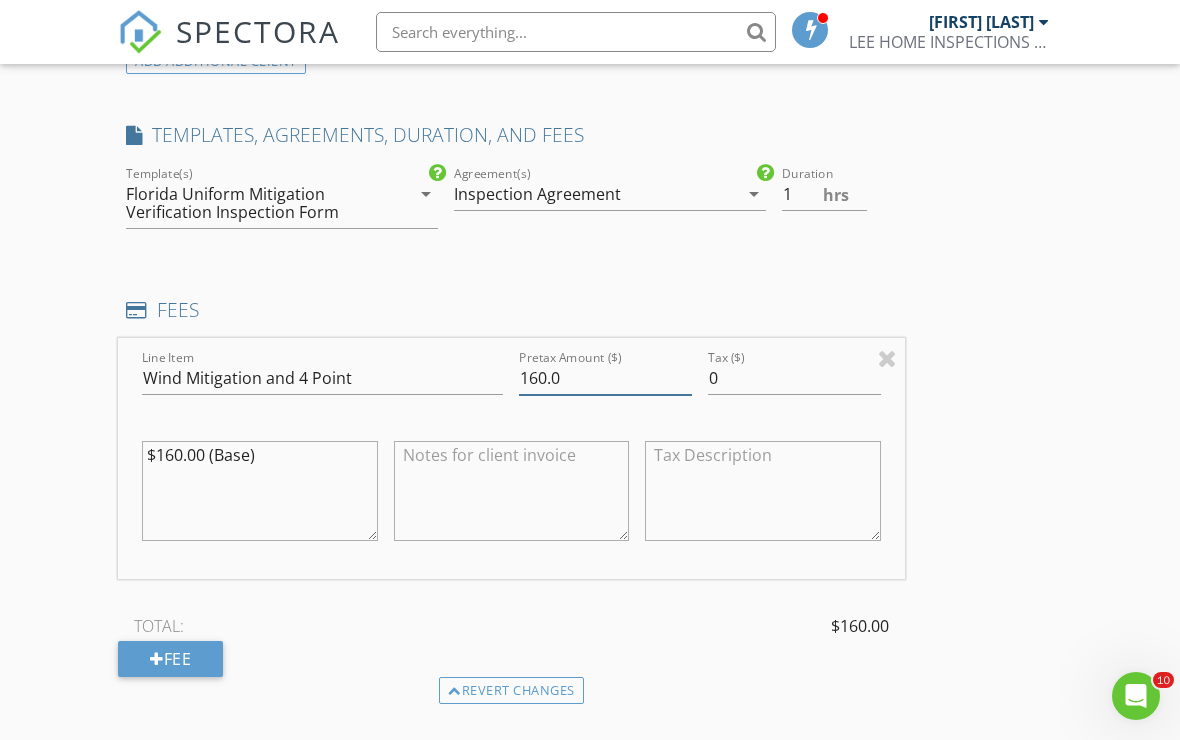 click on "160.0" at bounding box center (605, 378) 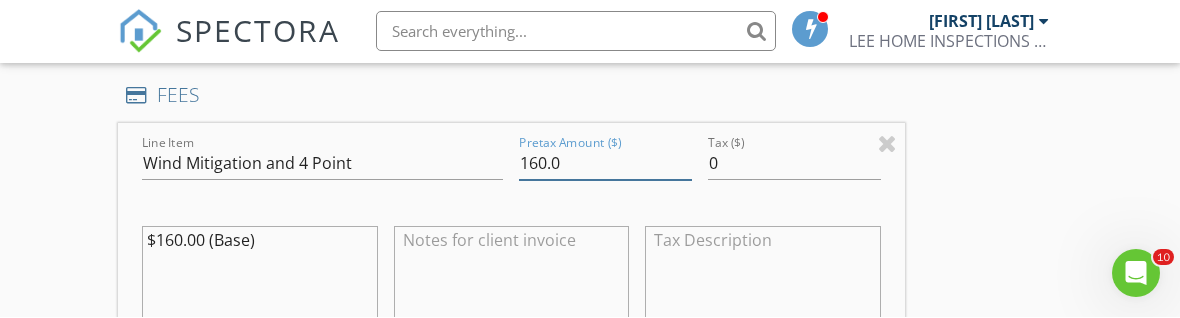 scroll, scrollTop: 1819, scrollLeft: 0, axis: vertical 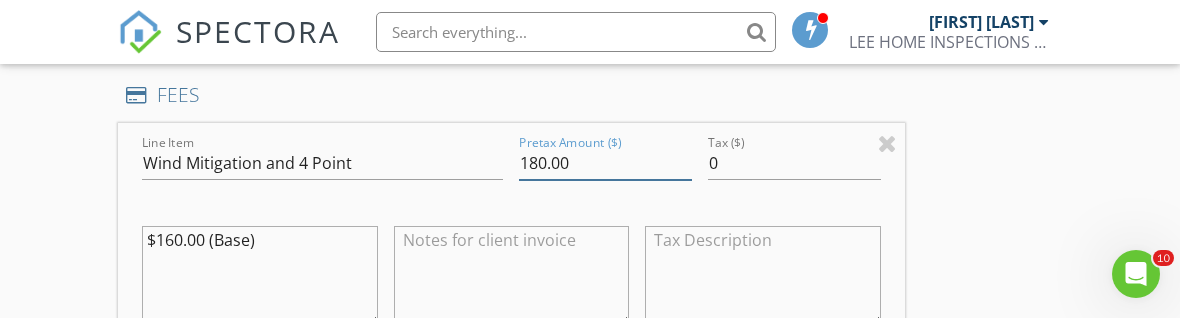 type on "180.00" 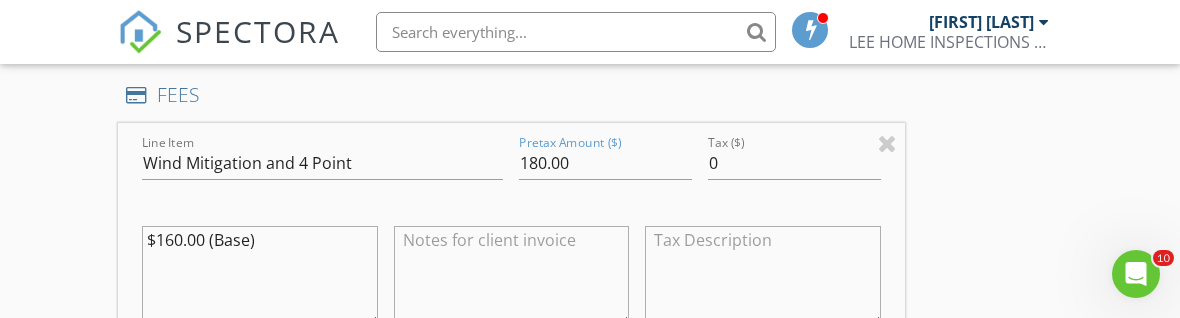 click on "$160.00 (Base)" at bounding box center [260, 276] 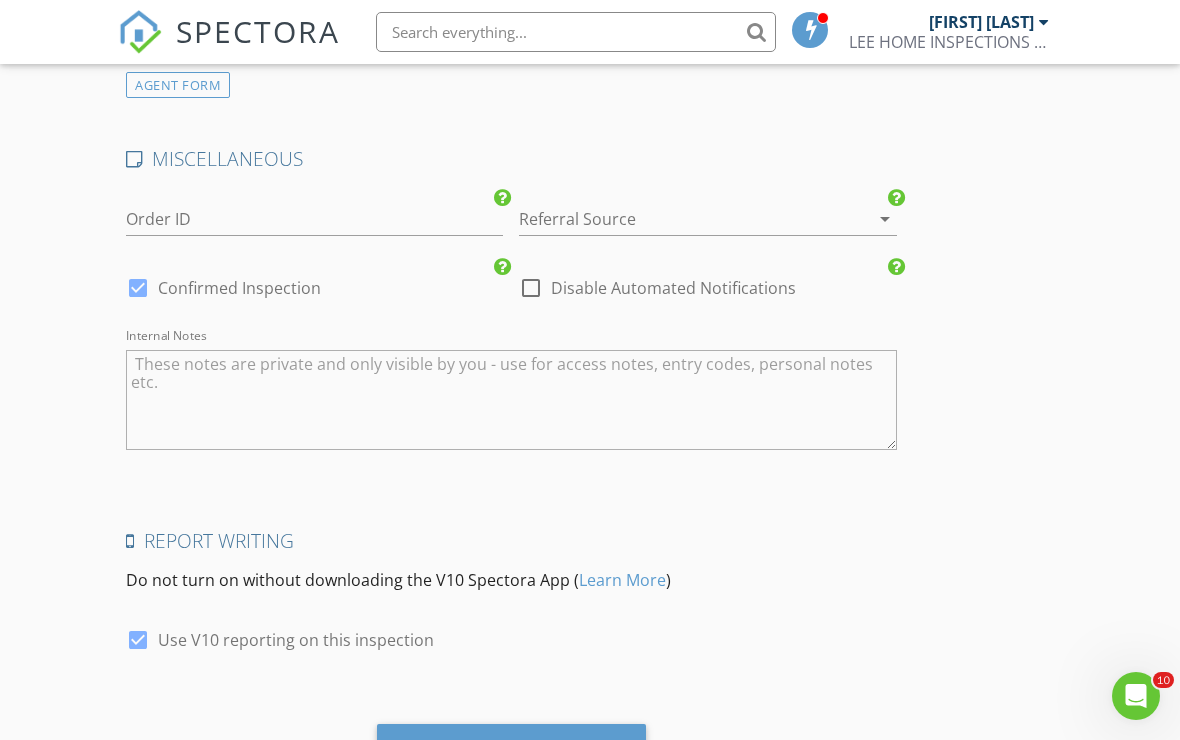 scroll, scrollTop: 3066, scrollLeft: 0, axis: vertical 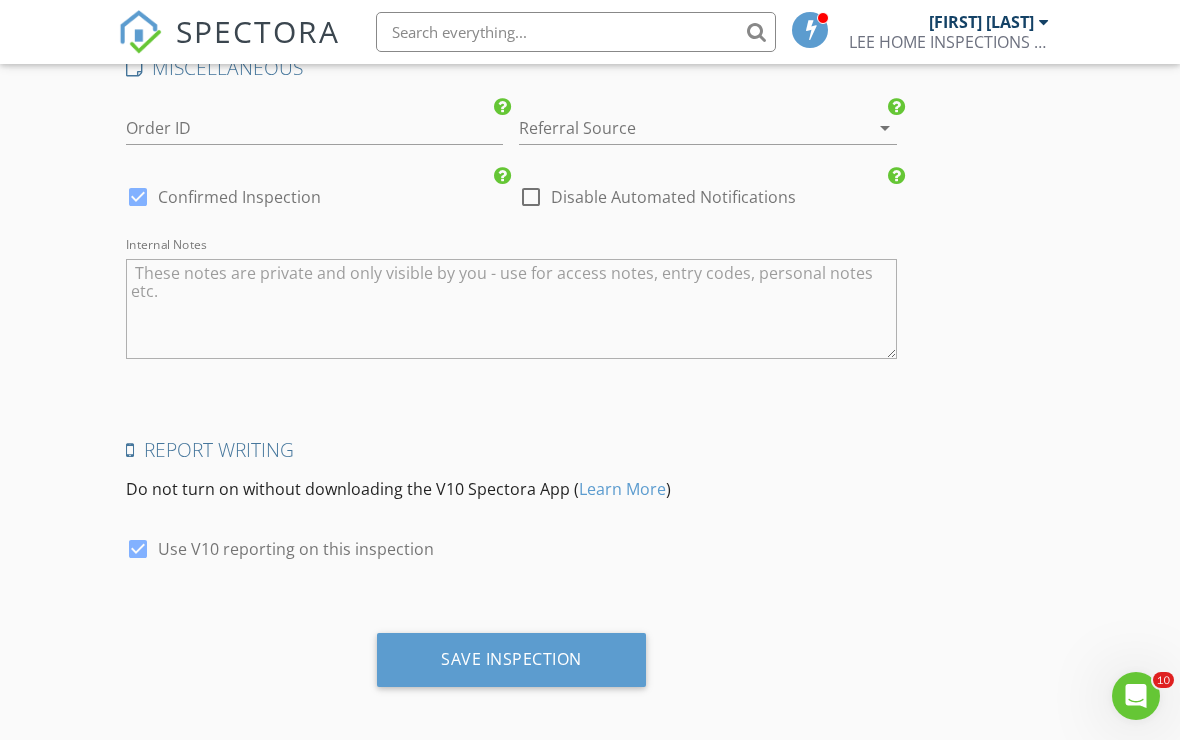 type on "$180.00" 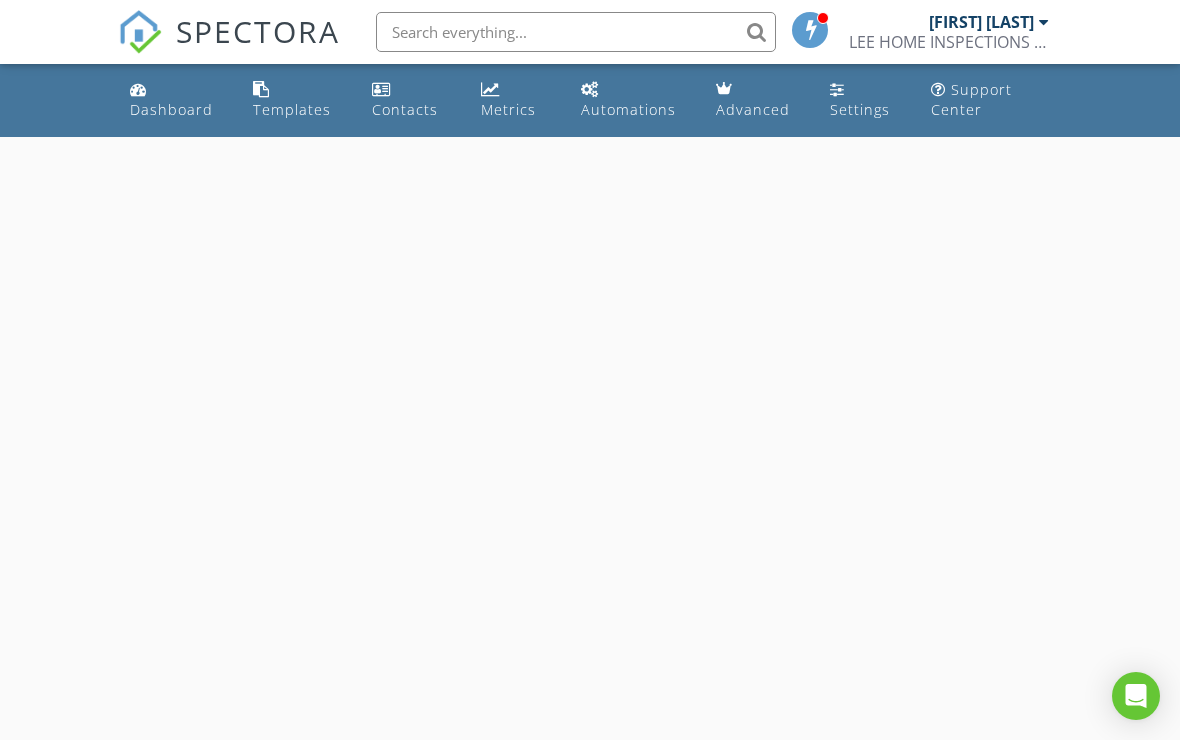scroll, scrollTop: 0, scrollLeft: 0, axis: both 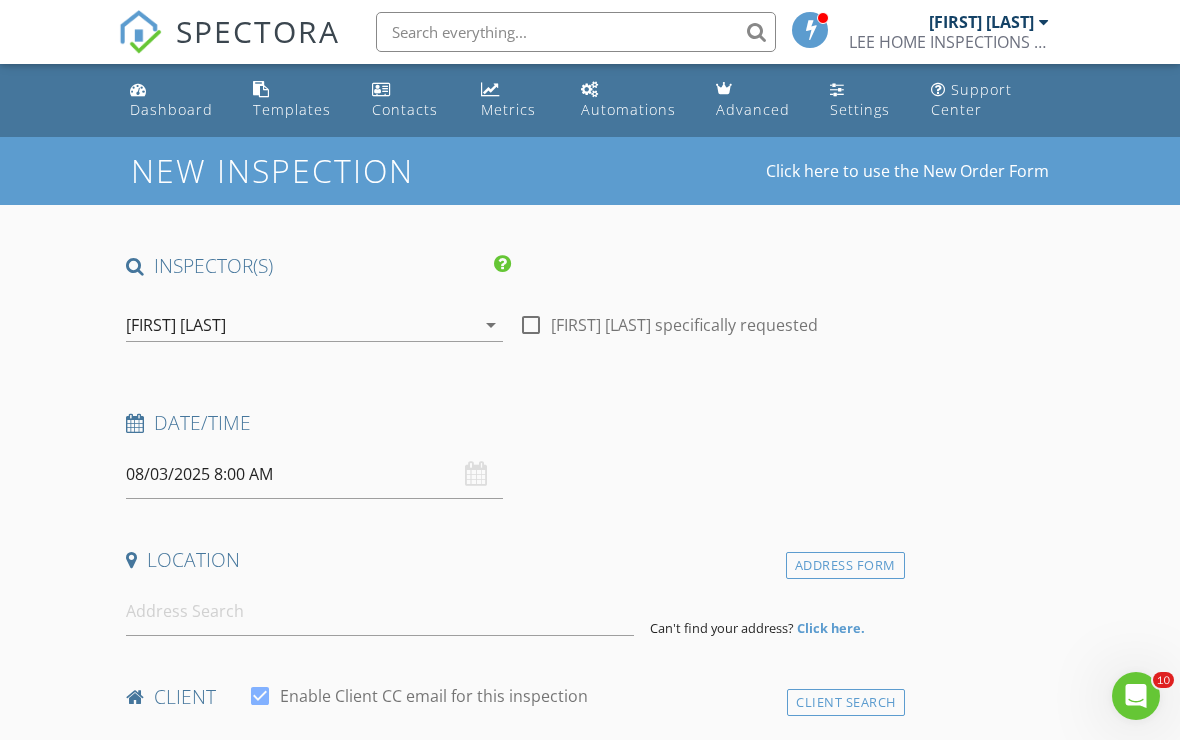 click on "[FIRST] [LAST]" at bounding box center (989, 22) 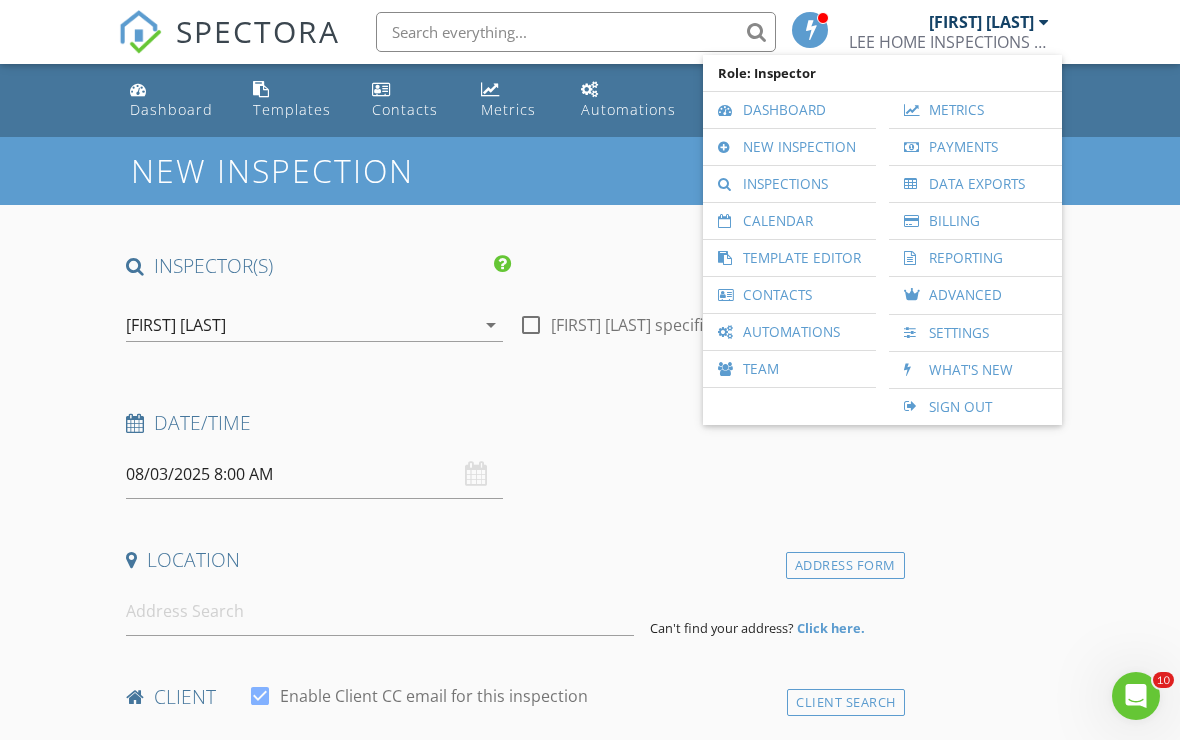 click on "Inspections" at bounding box center [789, 184] 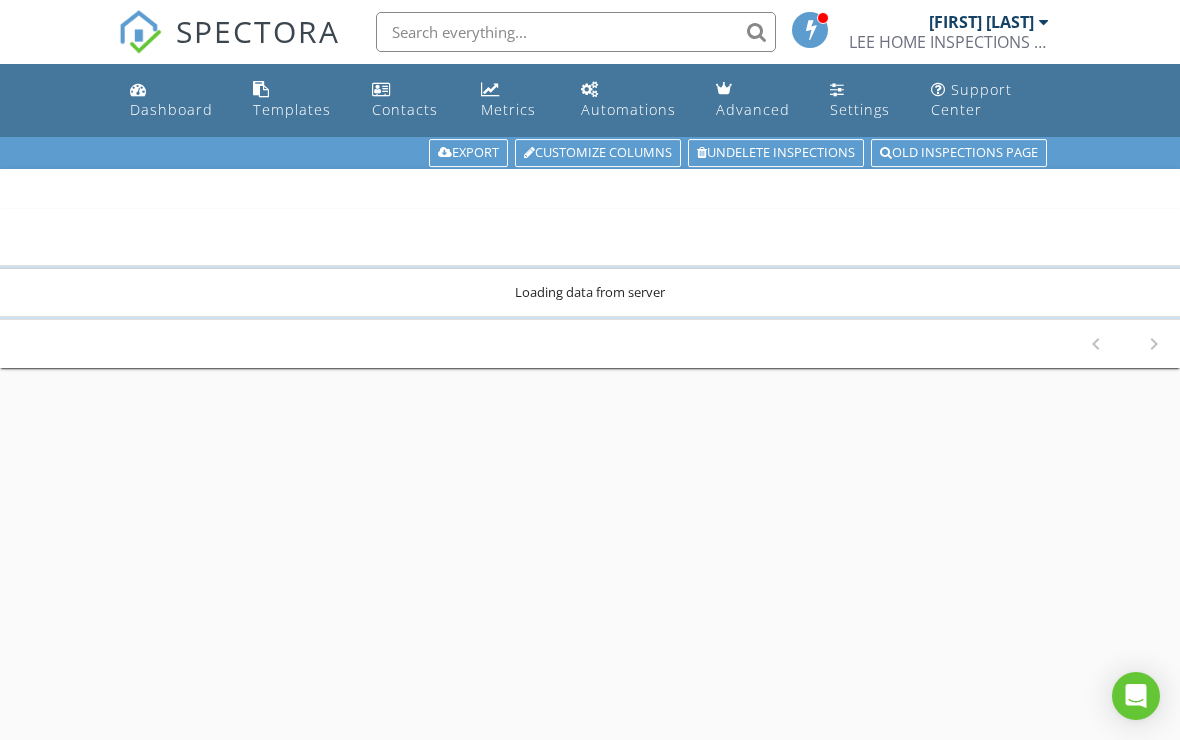scroll, scrollTop: 0, scrollLeft: 0, axis: both 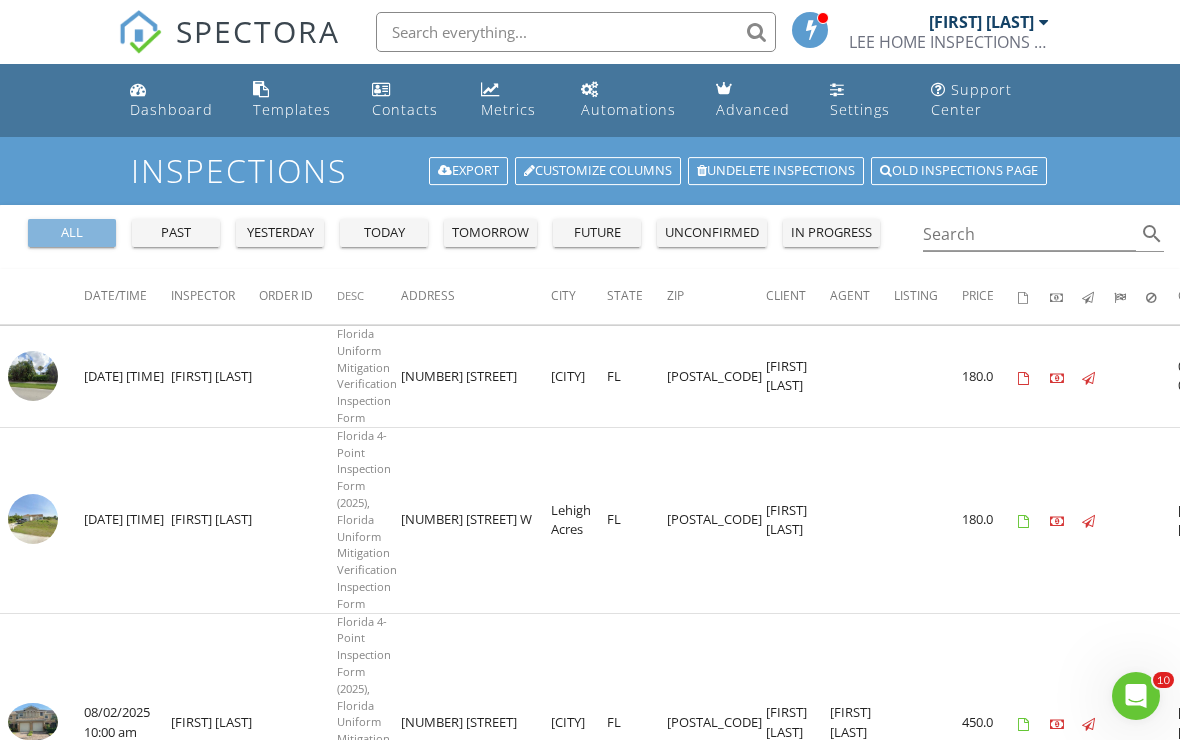 click on "all" at bounding box center [72, 233] 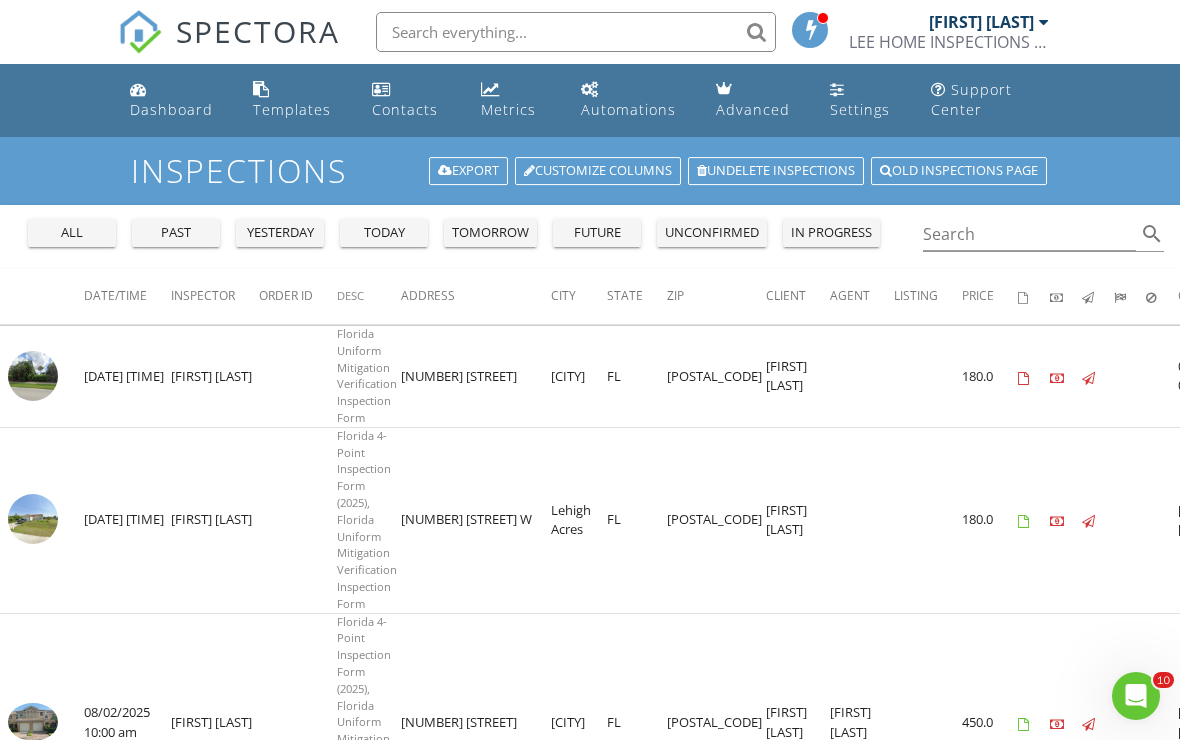 click at bounding box center [42, 377] 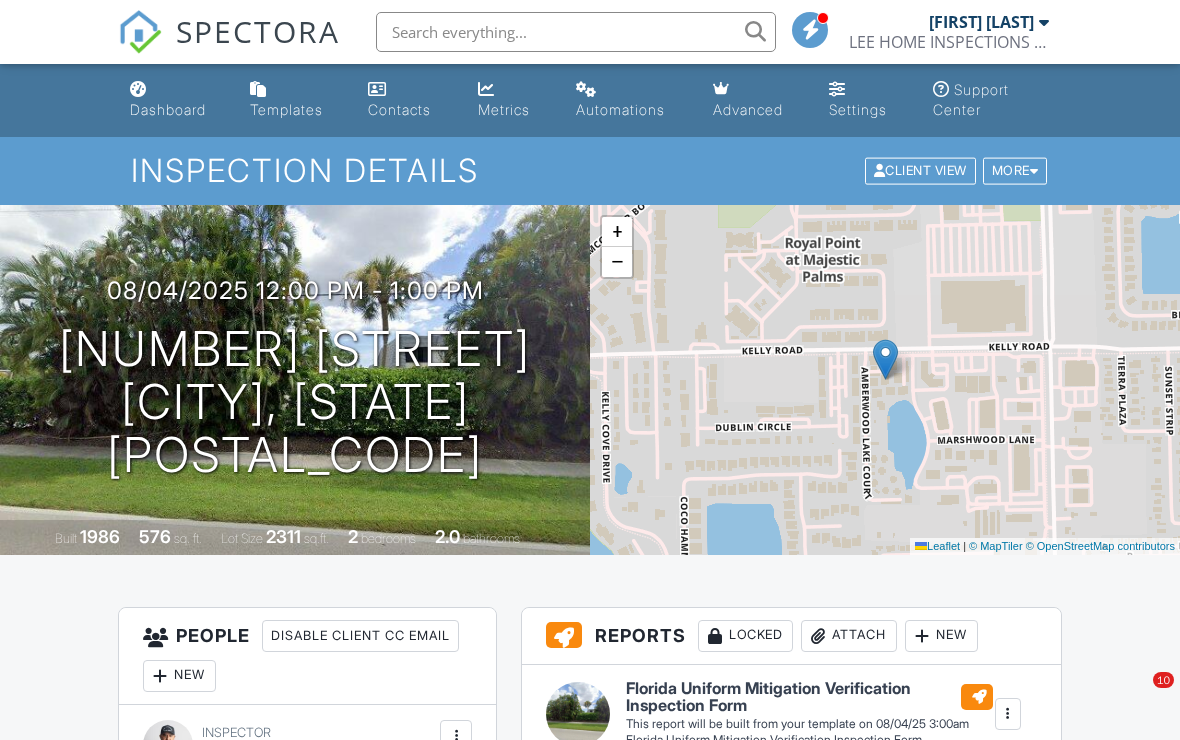 scroll, scrollTop: 81, scrollLeft: 0, axis: vertical 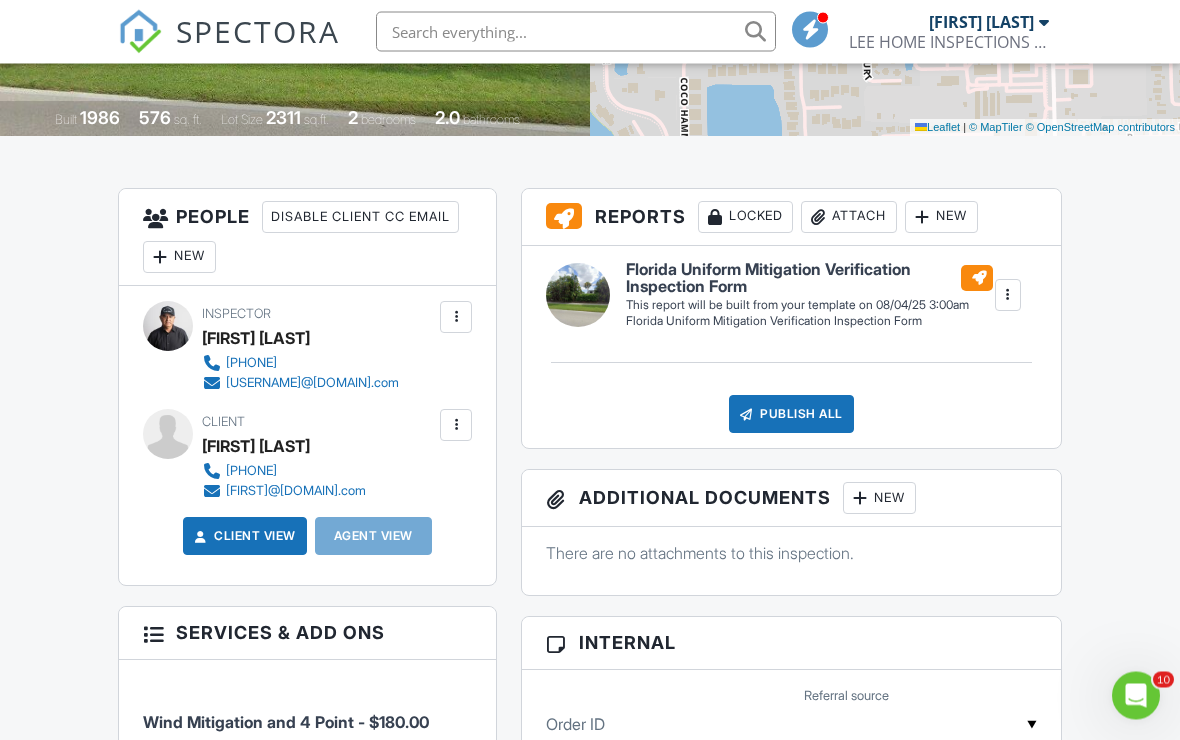 click on "New" at bounding box center (941, 218) 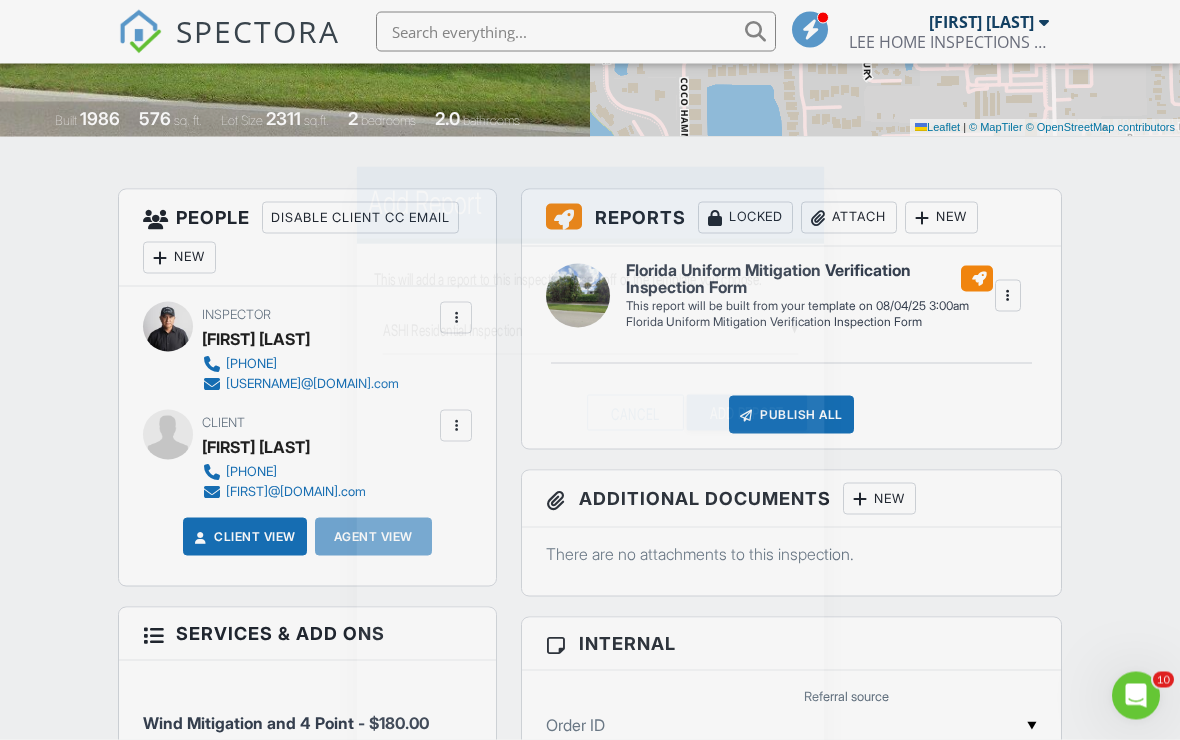 scroll, scrollTop: 419, scrollLeft: 0, axis: vertical 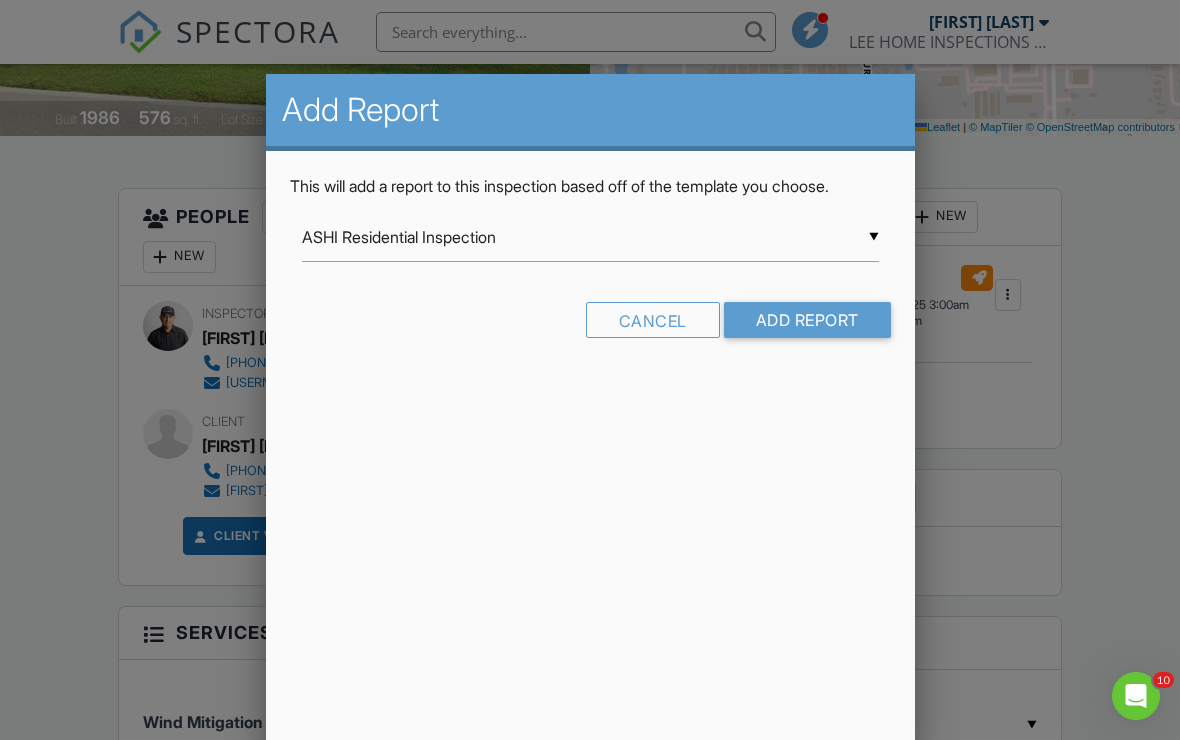 click on "ASHI Residential Inspection" at bounding box center (590, 237) 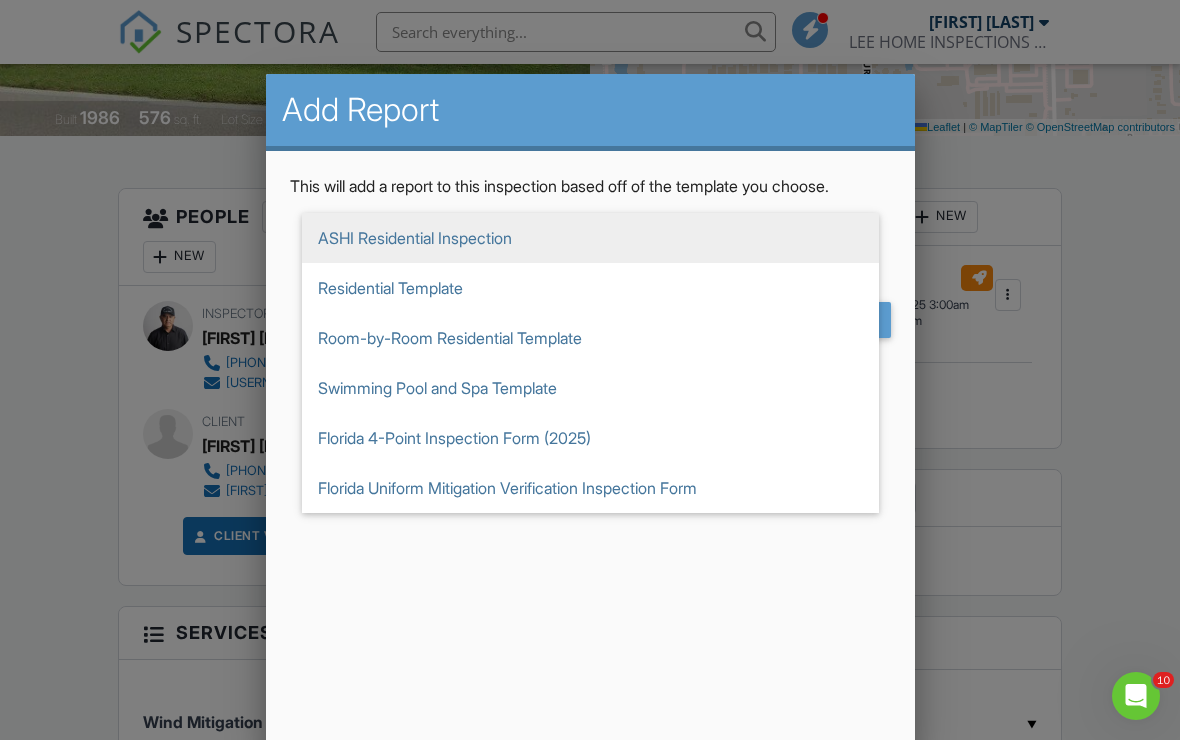 click on "Florida 4-Point Inspection Form (2025)" at bounding box center (590, 438) 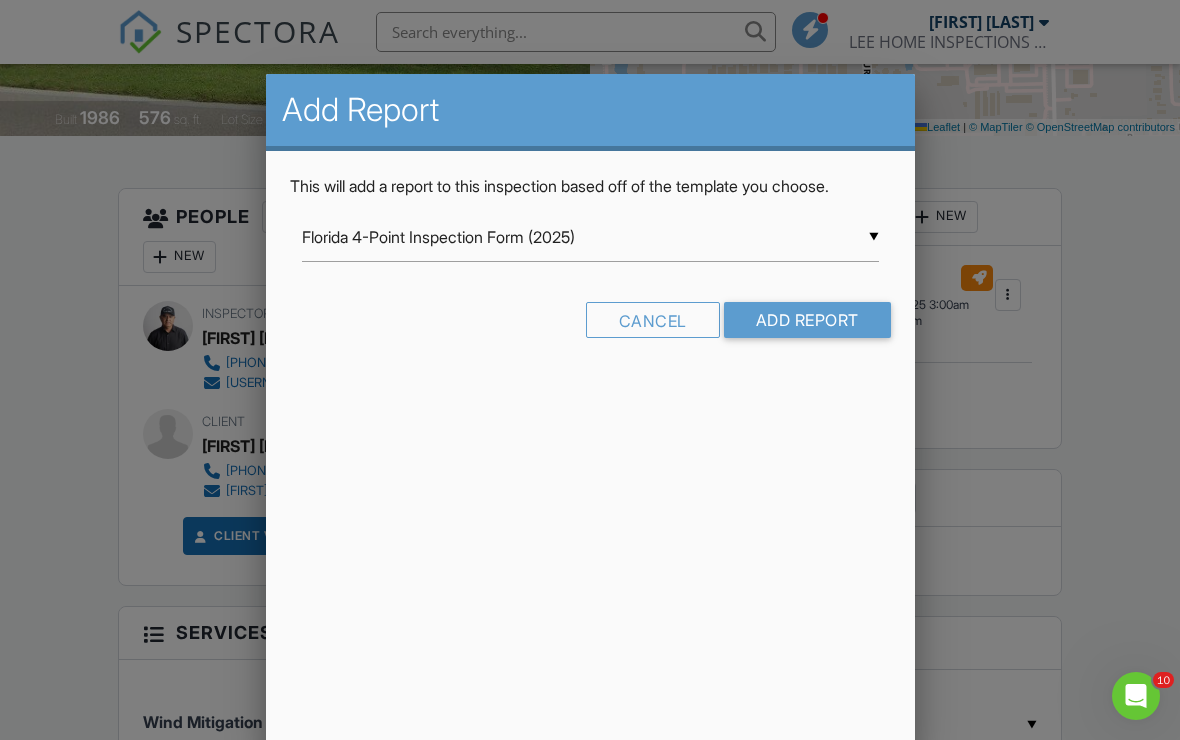 click on "Add Report" at bounding box center [807, 320] 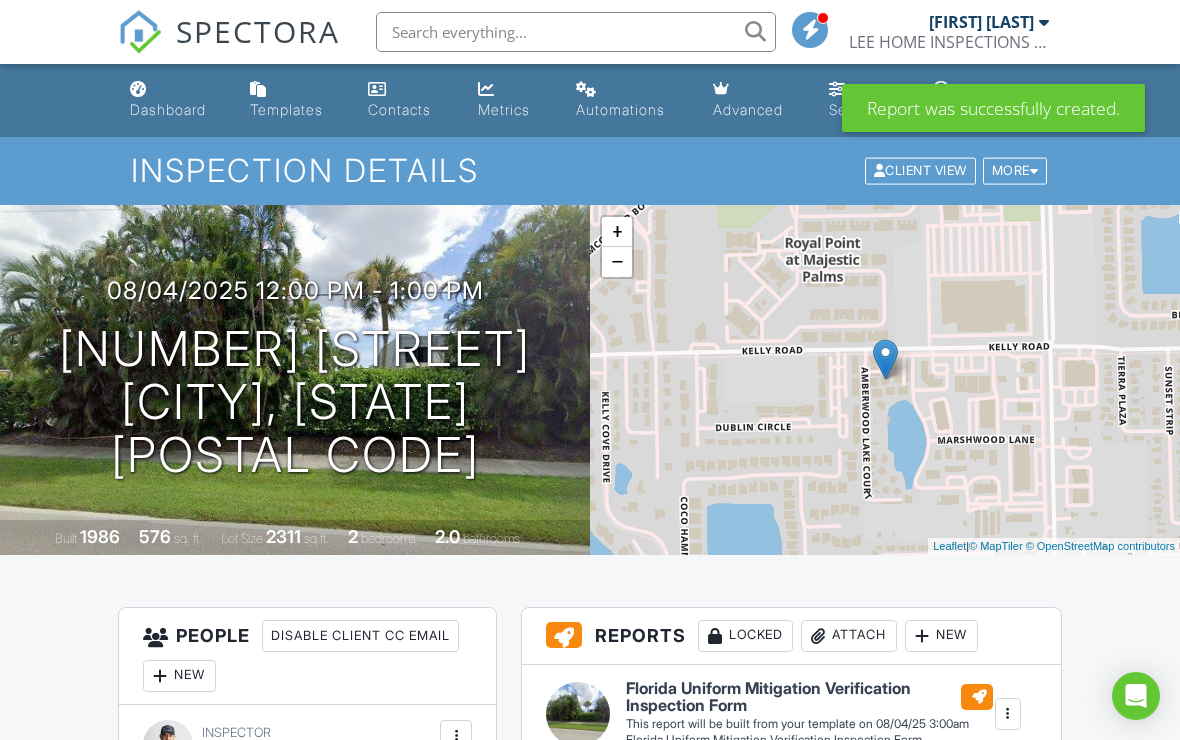 scroll, scrollTop: 0, scrollLeft: 0, axis: both 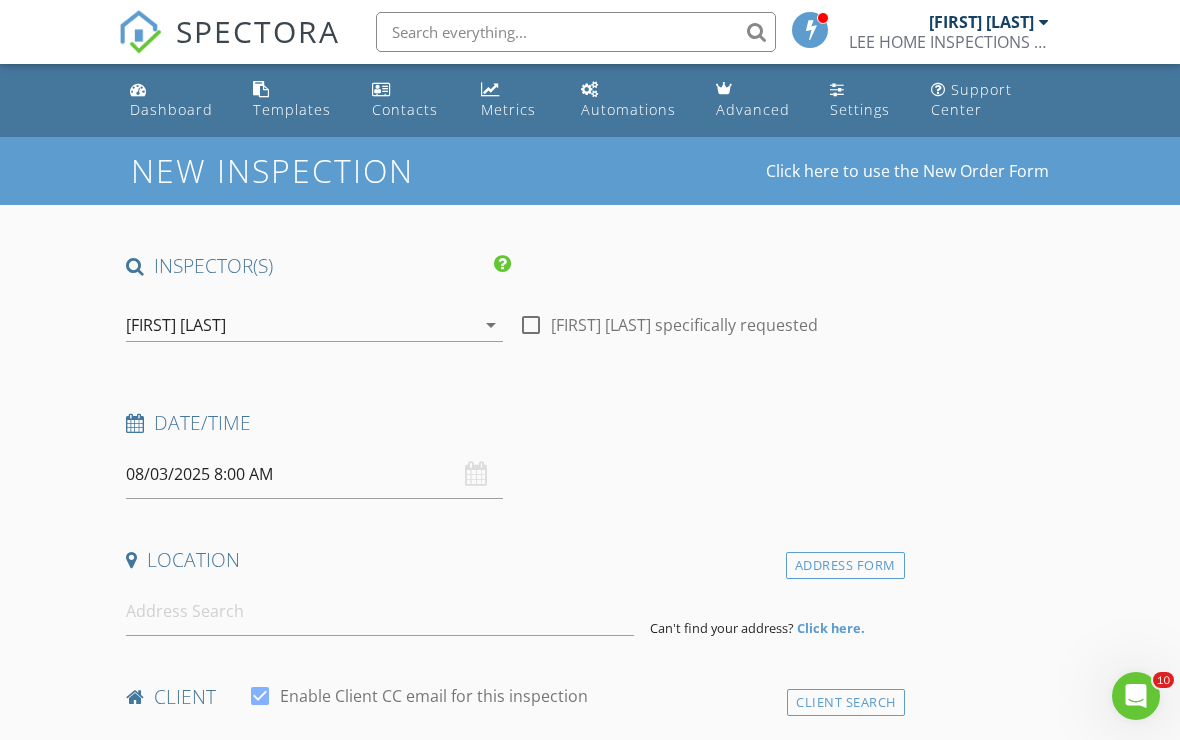 click on "[FIRST] [LAST]" at bounding box center [981, 22] 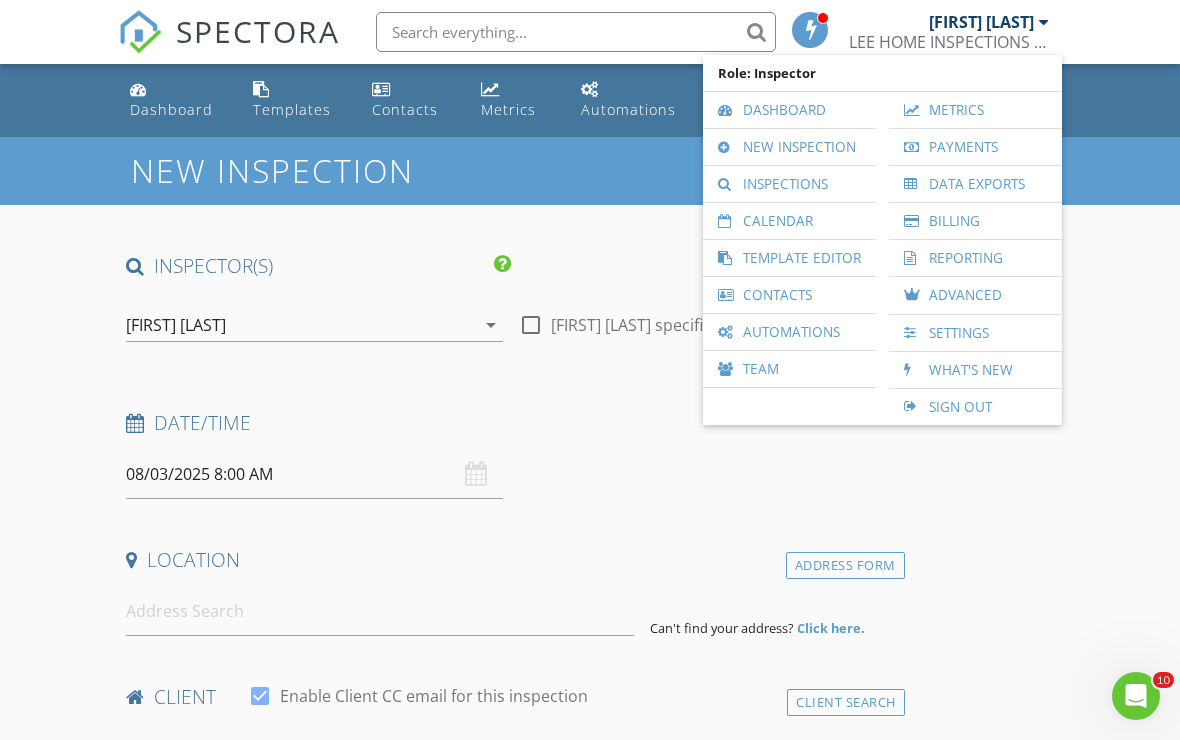 click on "Inspections" at bounding box center [789, 184] 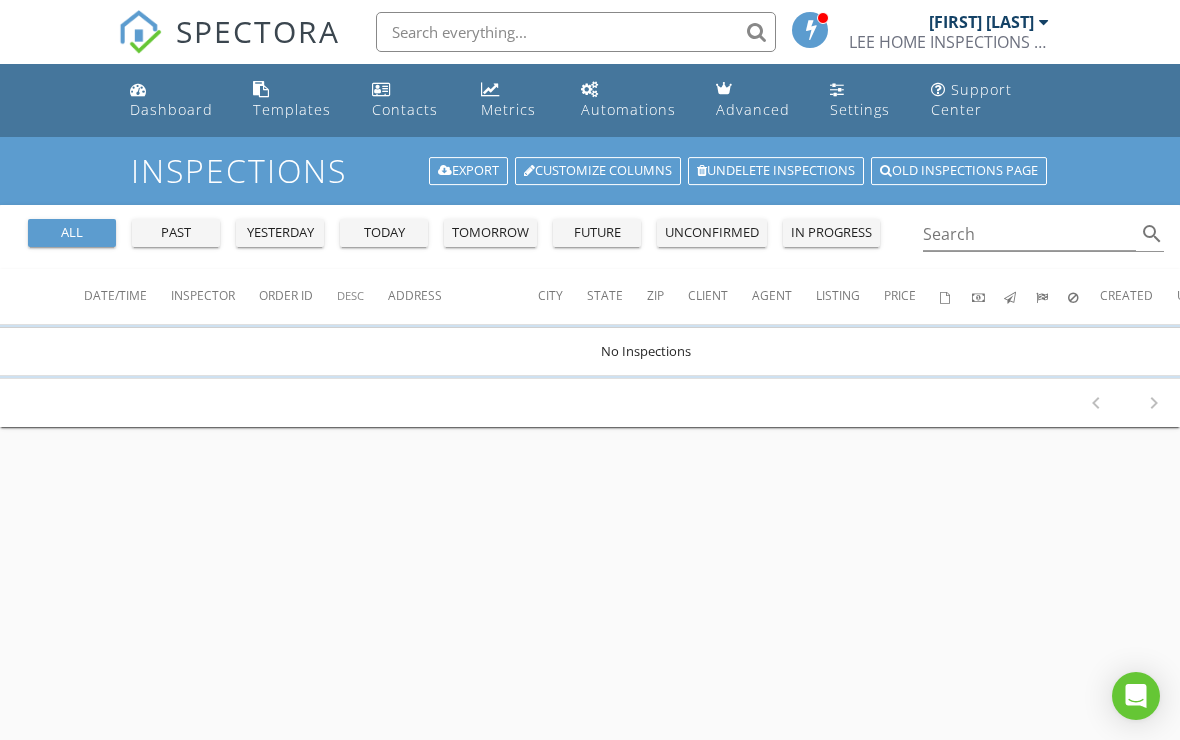 scroll, scrollTop: 0, scrollLeft: 0, axis: both 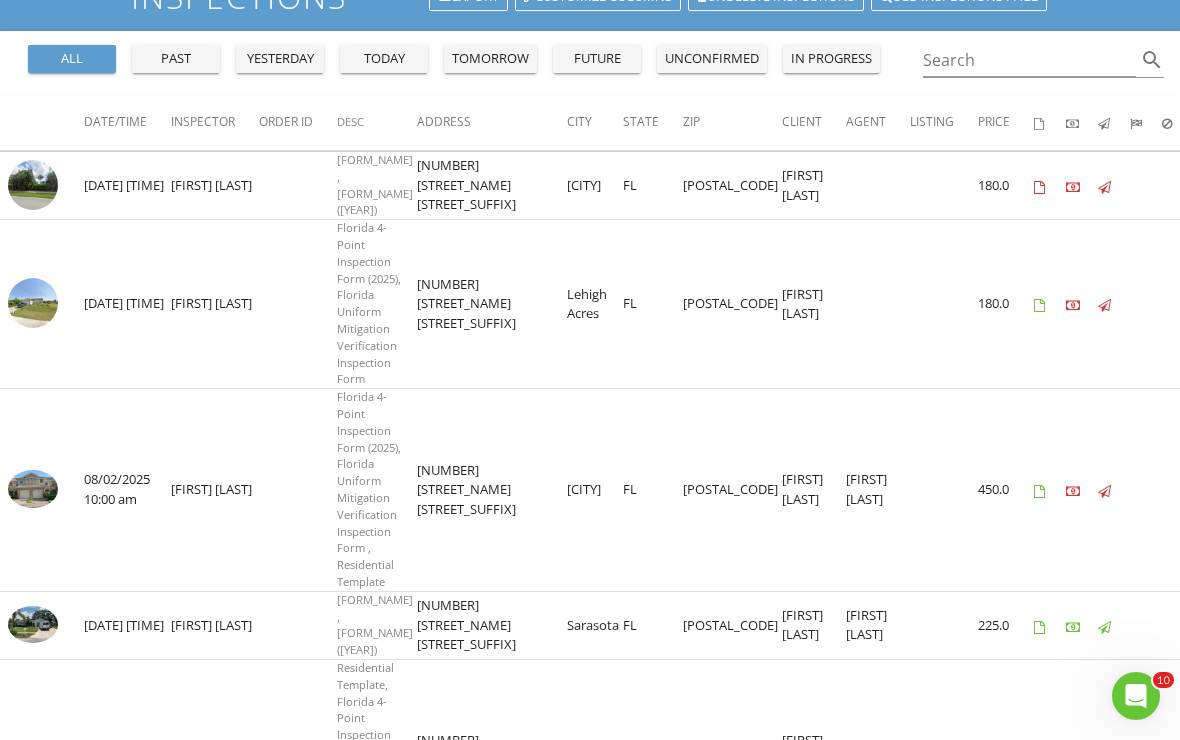 click at bounding box center (33, 489) 